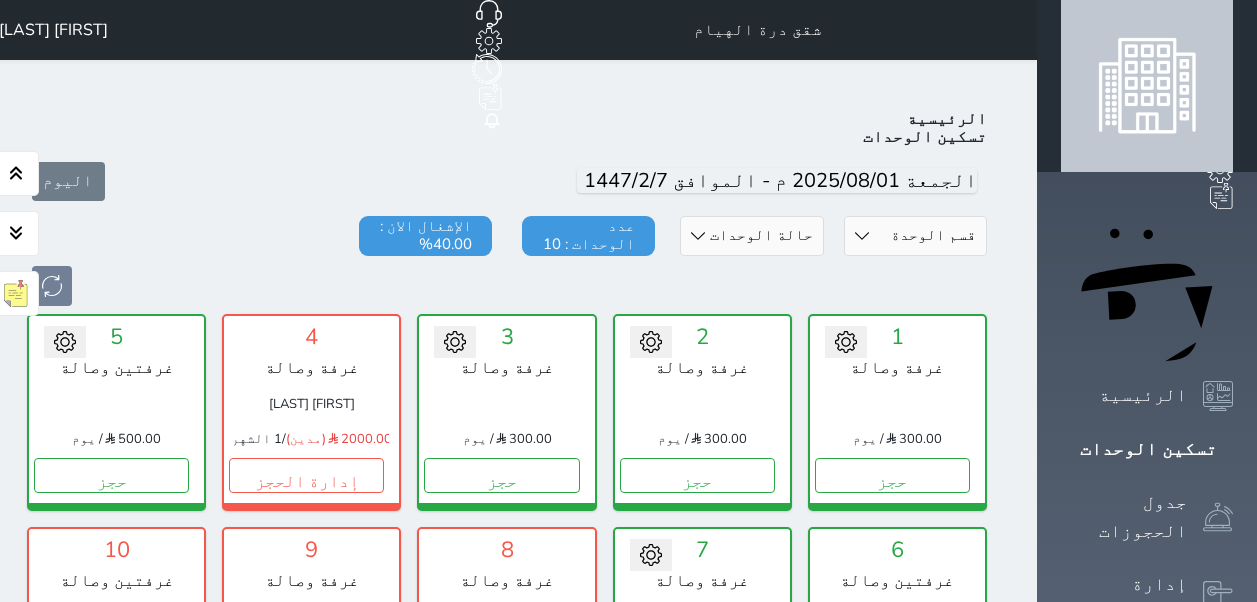 scroll, scrollTop: 78, scrollLeft: 0, axis: vertical 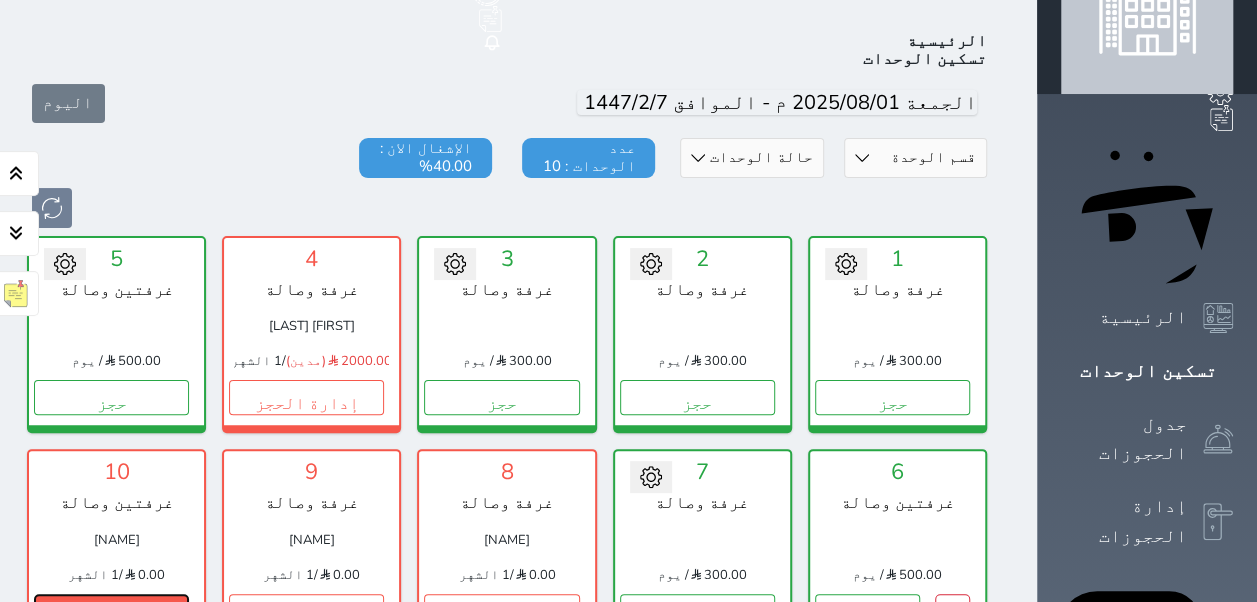 click on "إدارة الحجز" at bounding box center (111, 611) 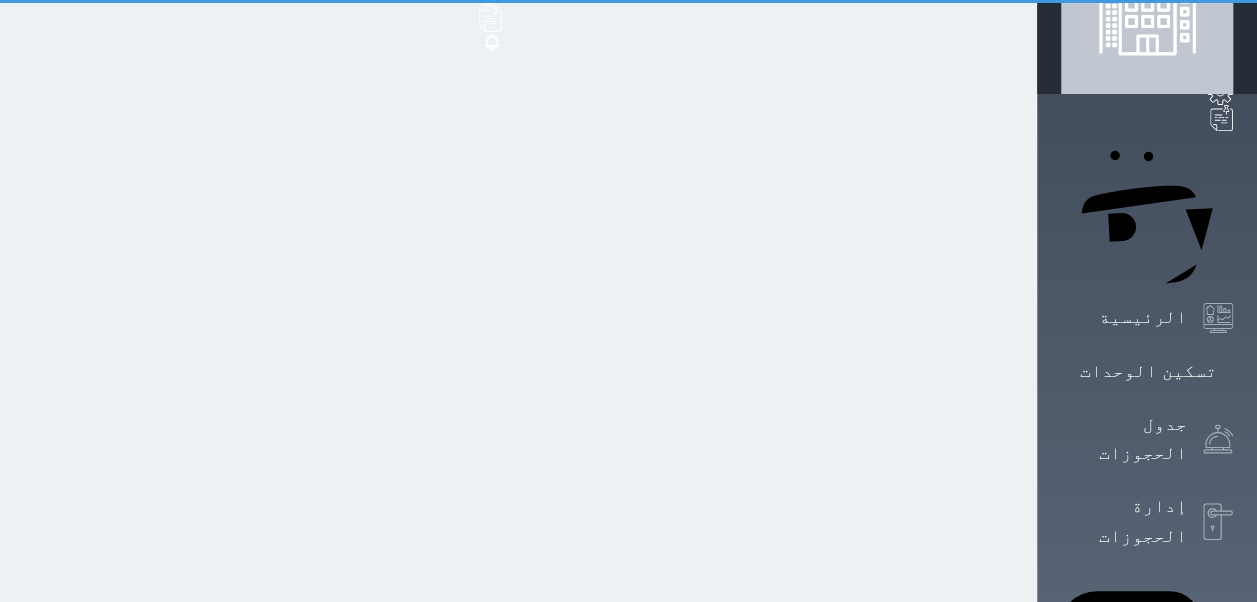 scroll, scrollTop: 5, scrollLeft: 0, axis: vertical 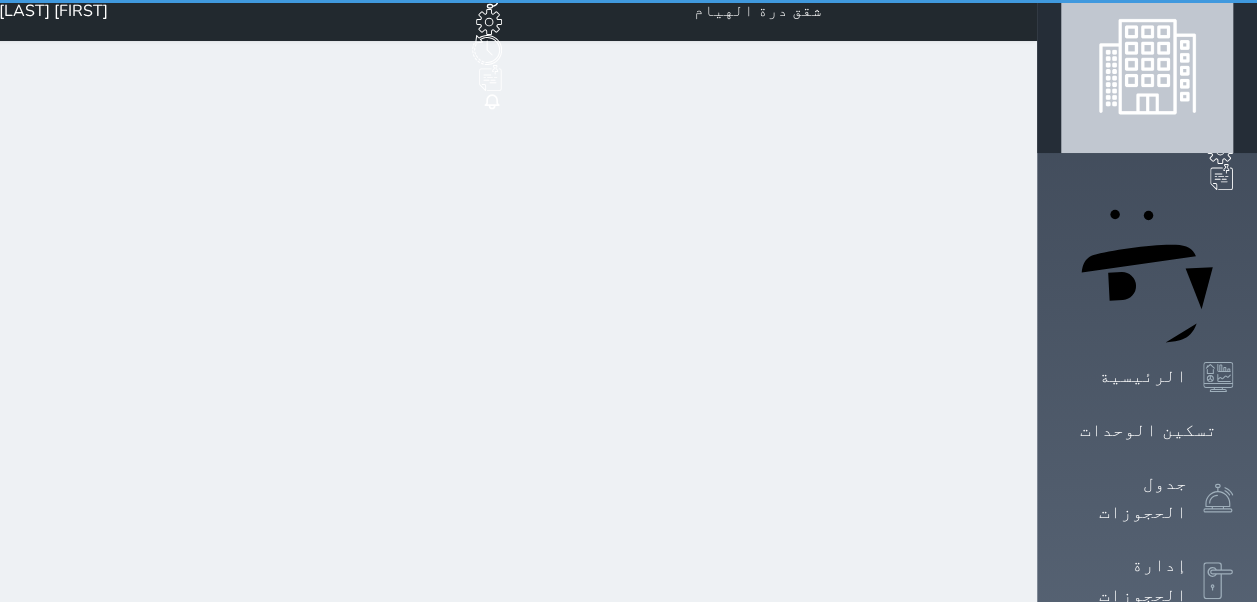 click on "[NUM] غرفتين وصالة
[NAME]
[PRICE]
/
[NUM] الشهر
إدارة الحجز" at bounding box center [116, 606] 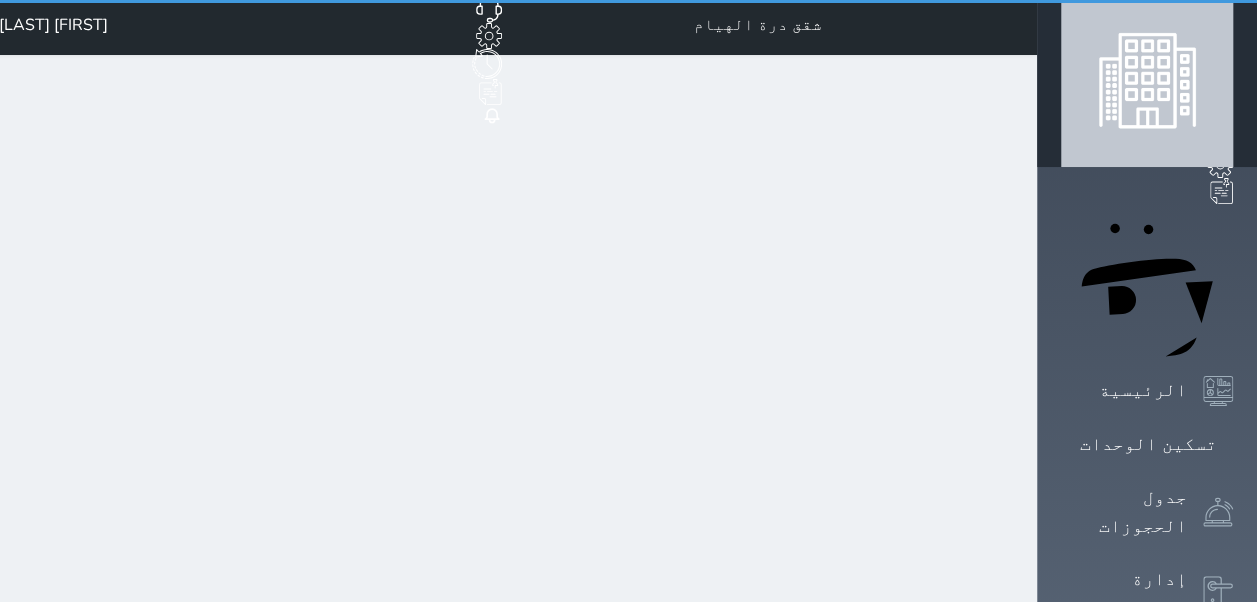 scroll, scrollTop: 0, scrollLeft: 0, axis: both 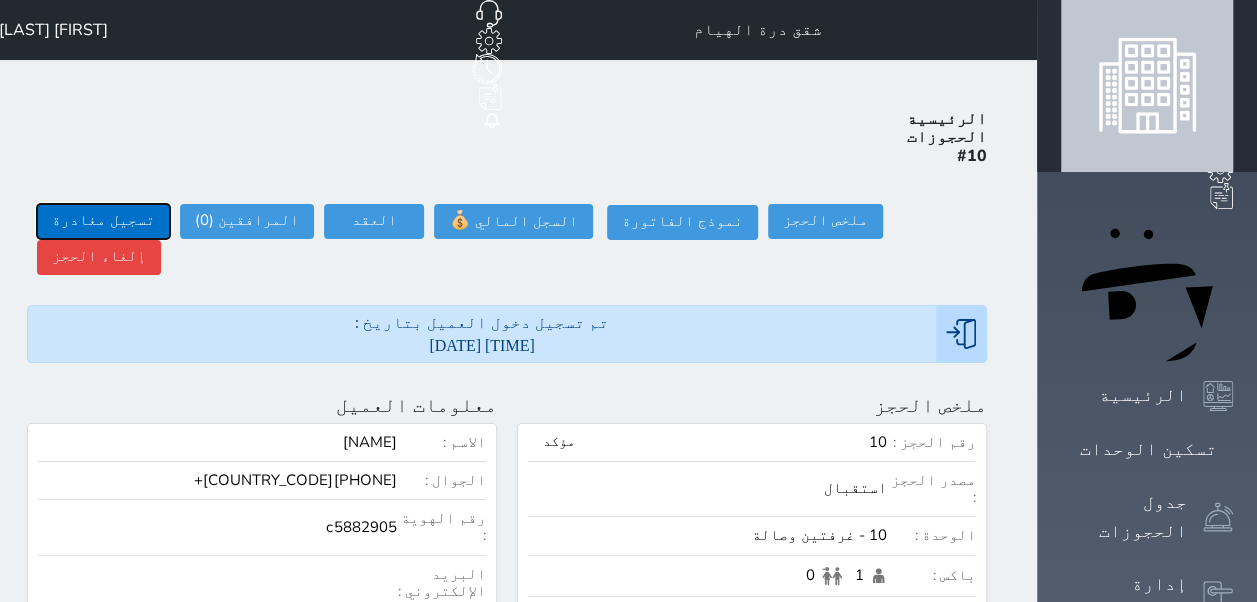 click on "تسجيل مغادرة" at bounding box center [103, 221] 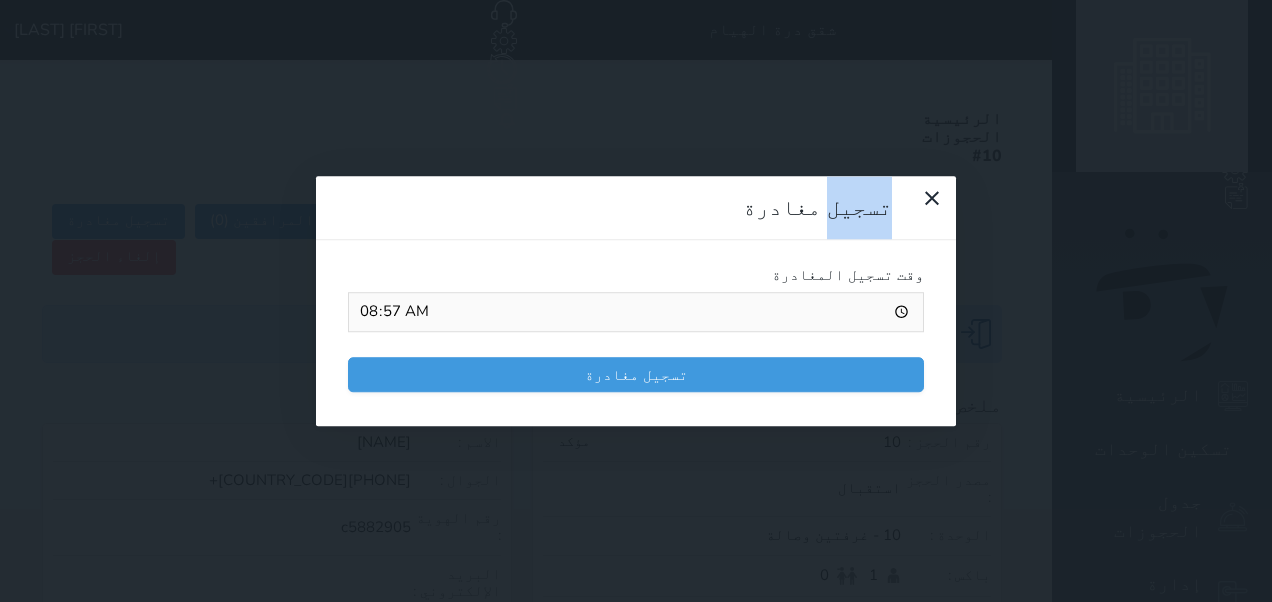 click on "تسجيل مغادرة                       وقت تسجيل المغادرة    [TIME]
تسجيل مغادرة" at bounding box center [636, 301] 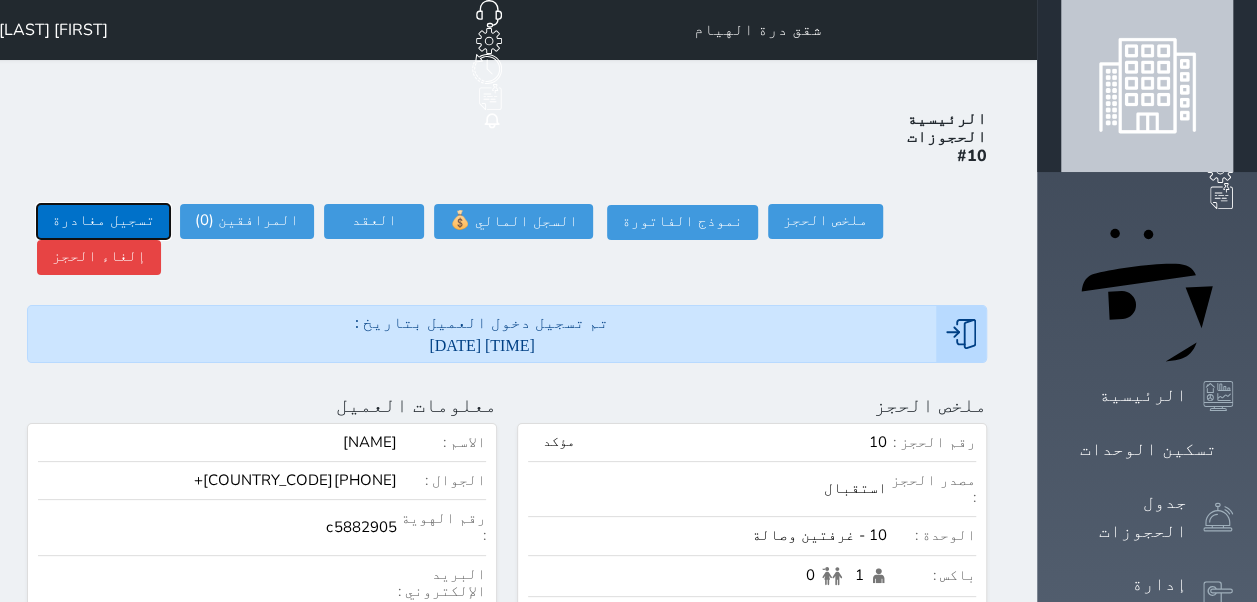 click on "تسجيل مغادرة" at bounding box center (103, 221) 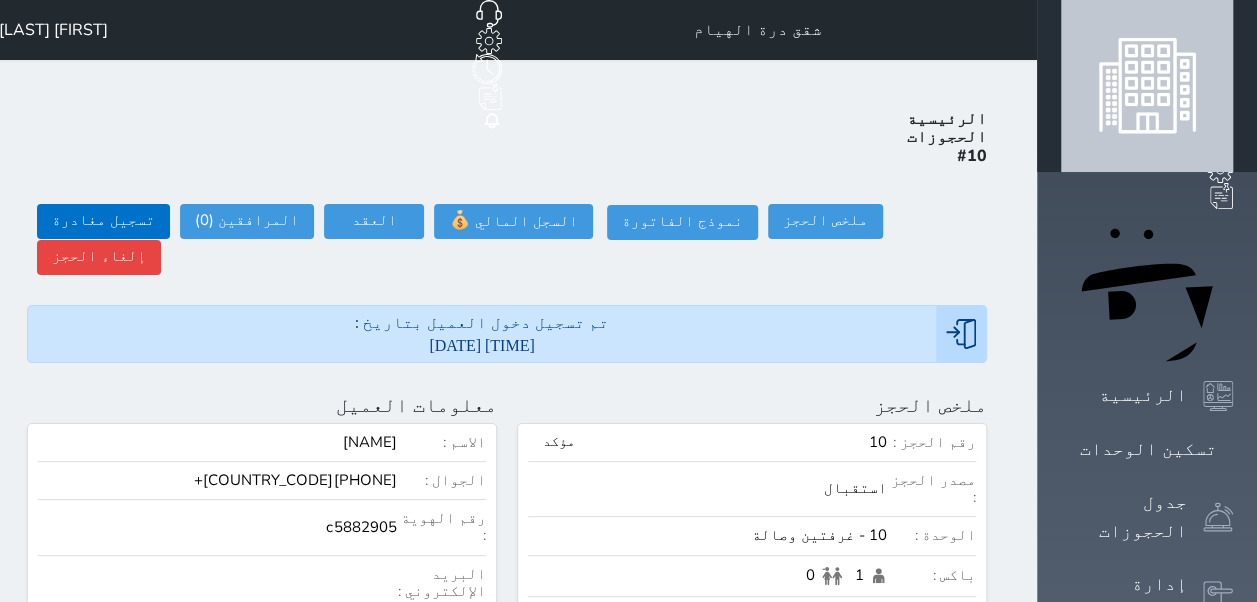 type on "08:58" 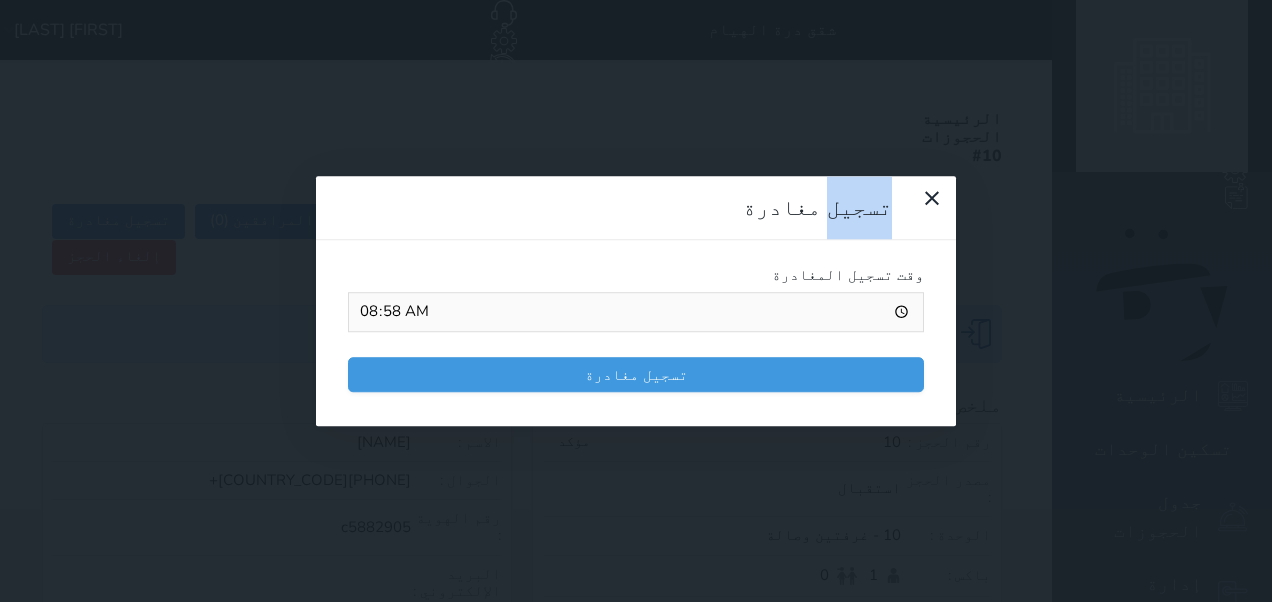 click on "تسجيل مغادرة                       وقت تسجيل المغادرة    08:58
تسجيل مغادرة" at bounding box center (636, 301) 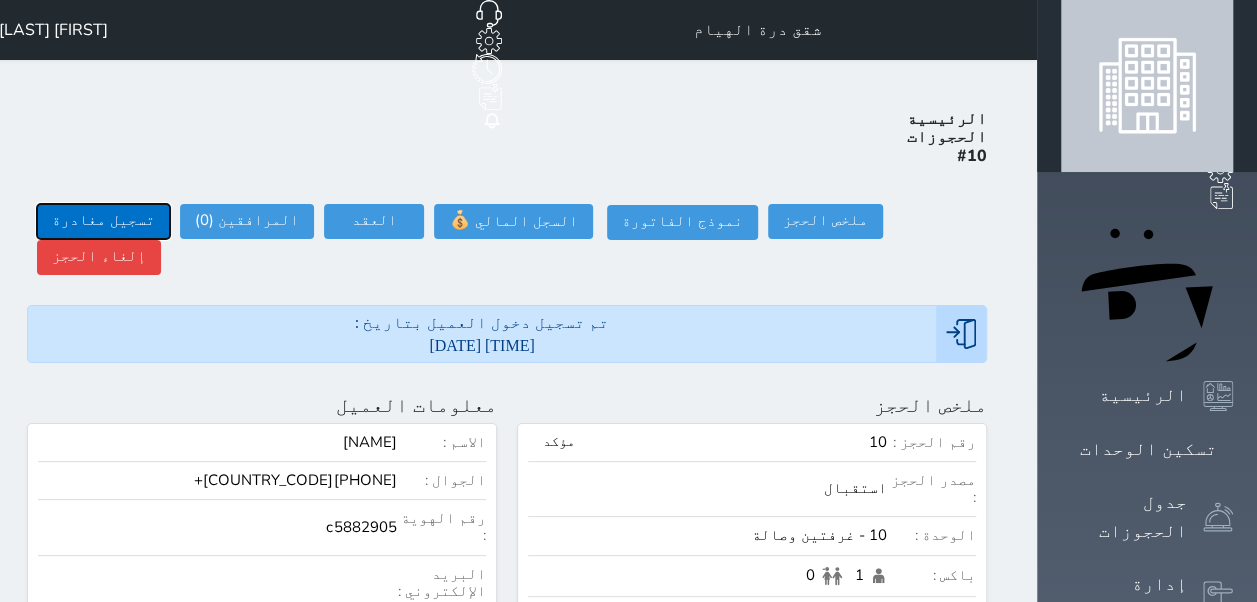 click on "تسجيل مغادرة" at bounding box center [103, 221] 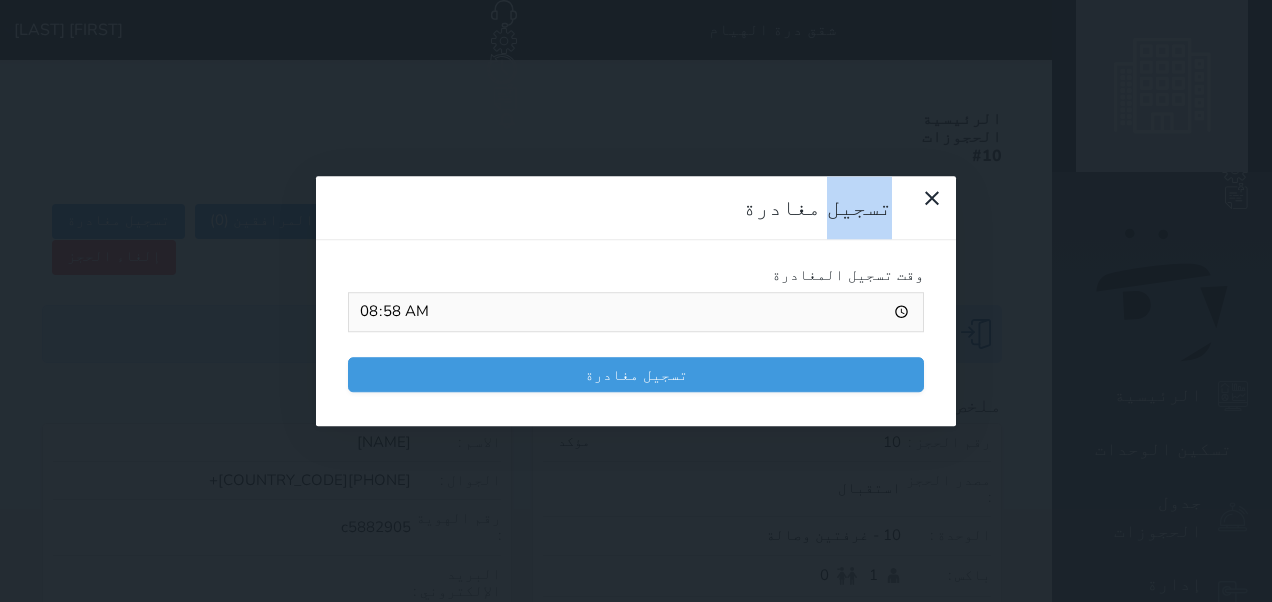 click on "تسجيل مغادرة                       وقت تسجيل المغادرة    08:58
تسجيل مغادرة" at bounding box center [636, 301] 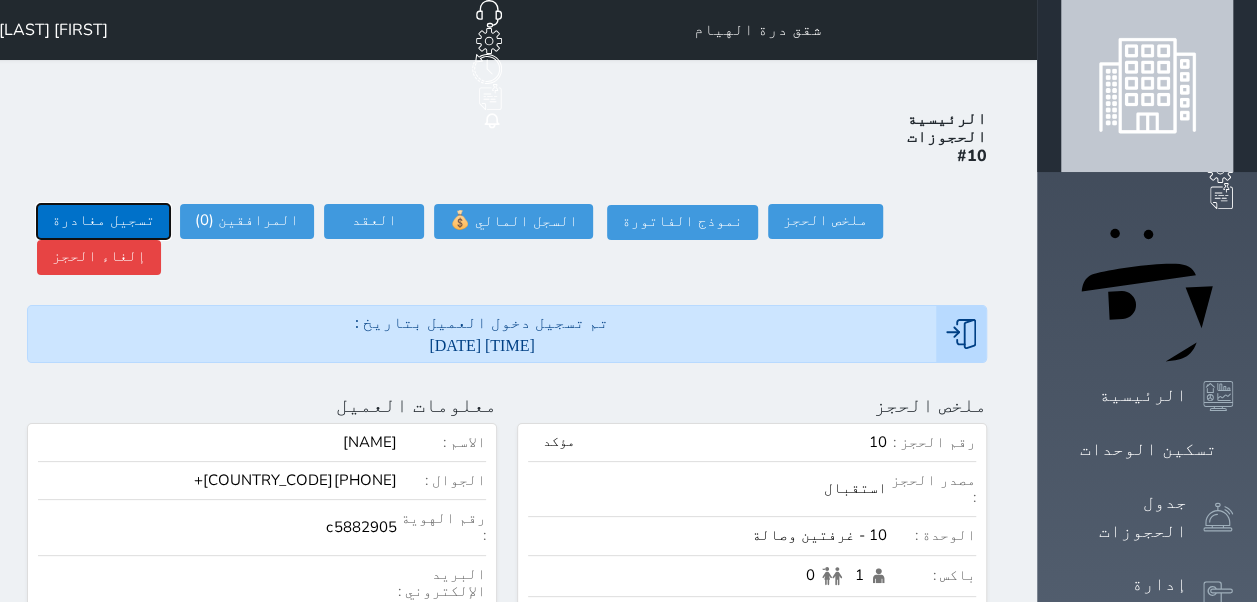 click on "تسجيل مغادرة" at bounding box center [103, 221] 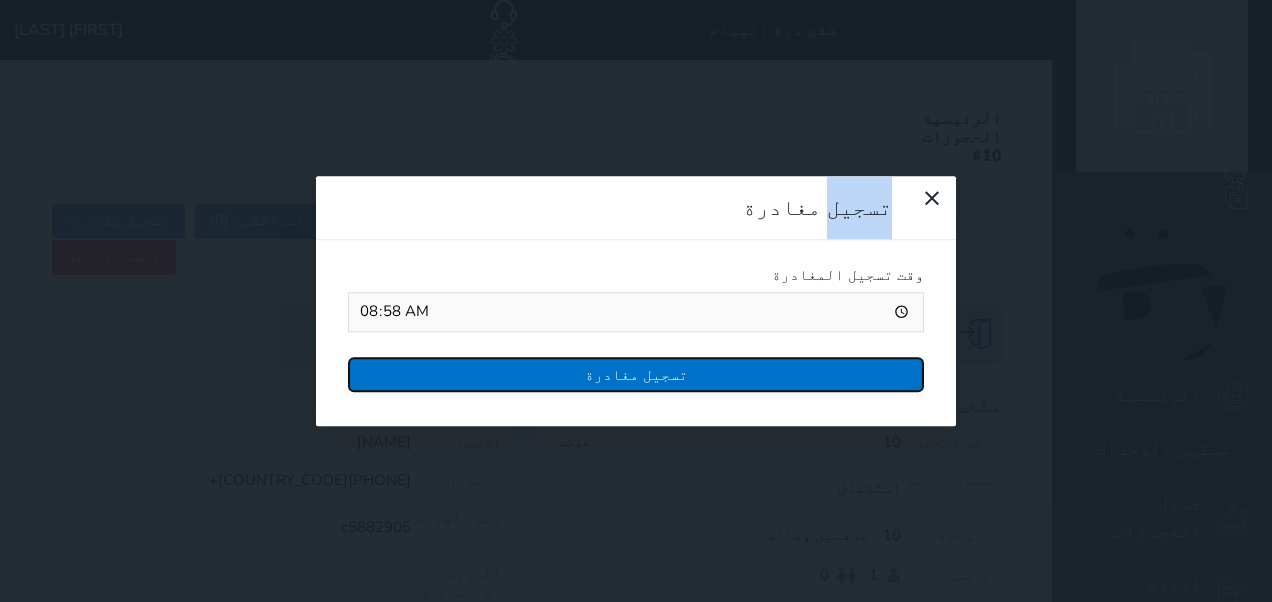 click on "تسجيل مغادرة" at bounding box center (636, 374) 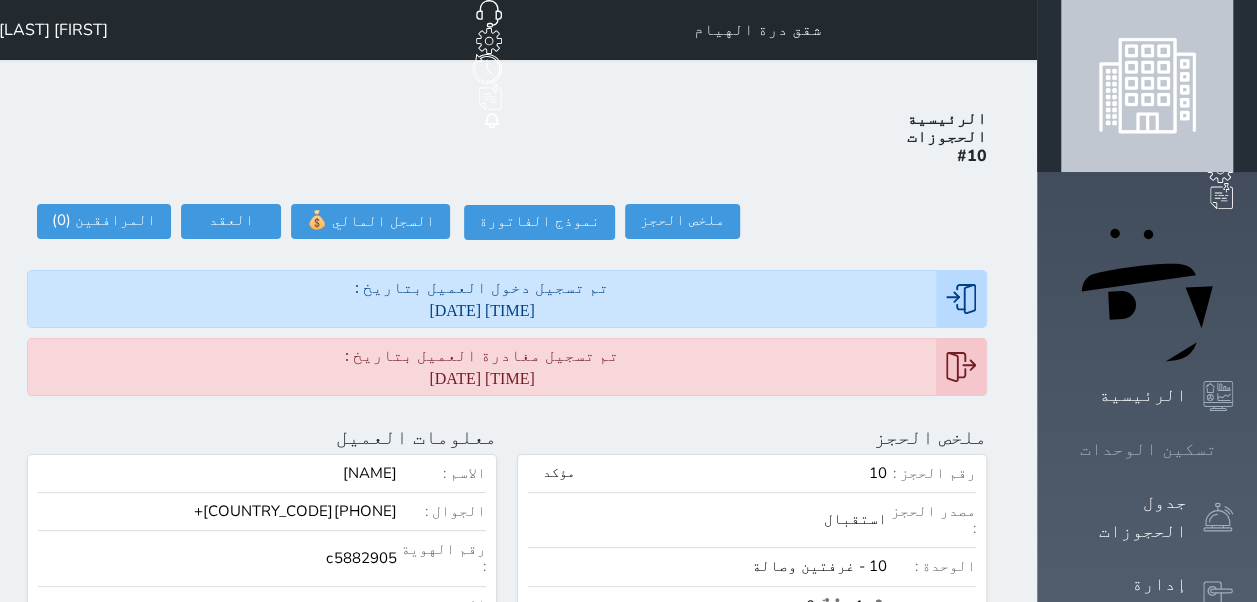 click on "تسكين الوحدات" at bounding box center [1147, 449] 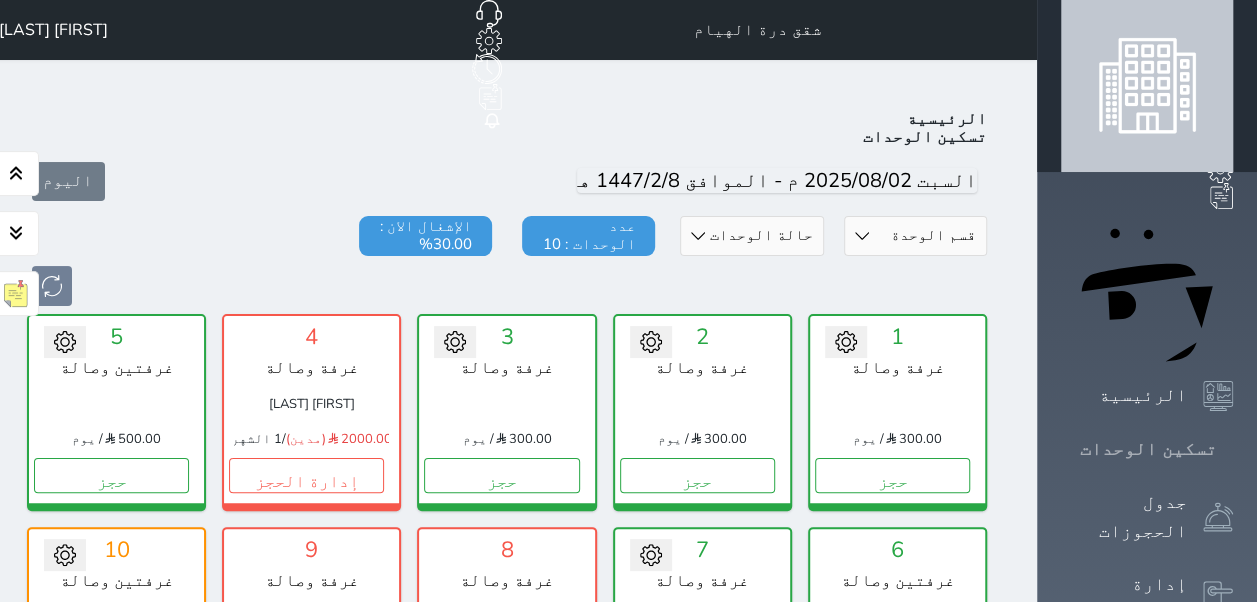scroll, scrollTop: 78, scrollLeft: 0, axis: vertical 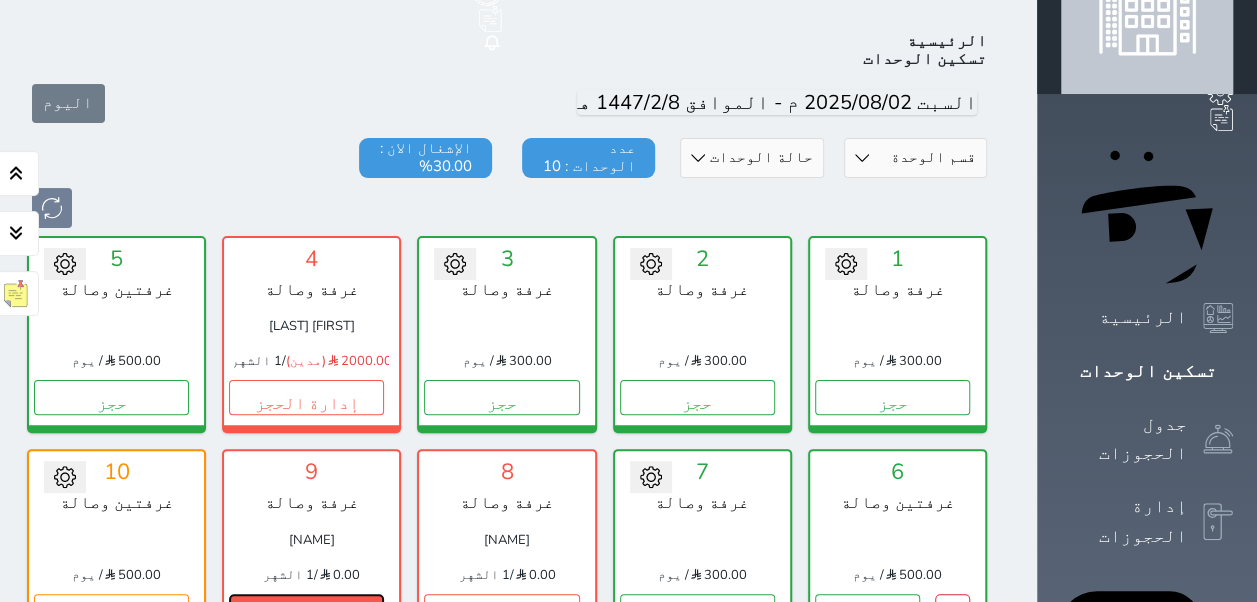 click on "إدارة الحجز" at bounding box center (306, 611) 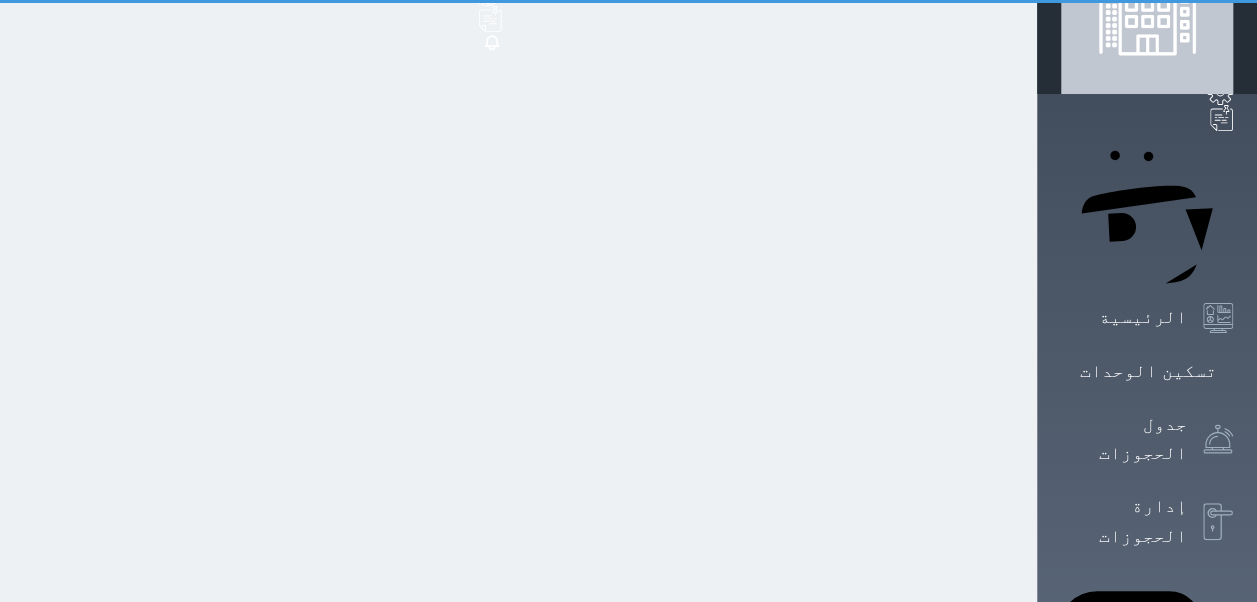 scroll, scrollTop: 0, scrollLeft: 0, axis: both 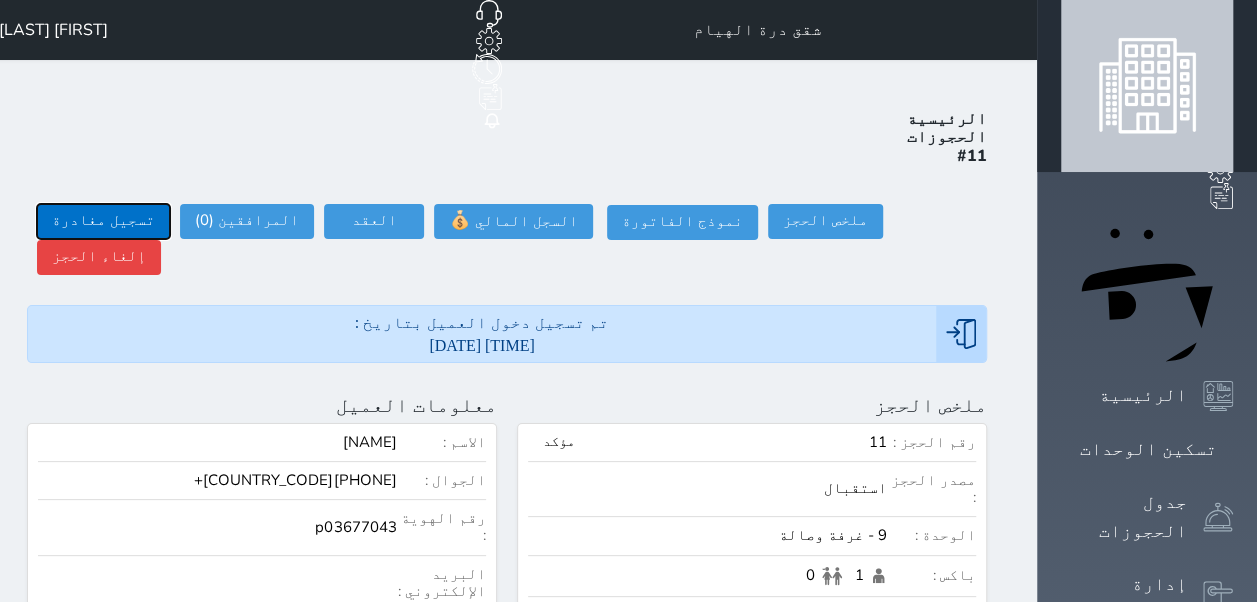 click on "تسجيل مغادرة" at bounding box center [103, 221] 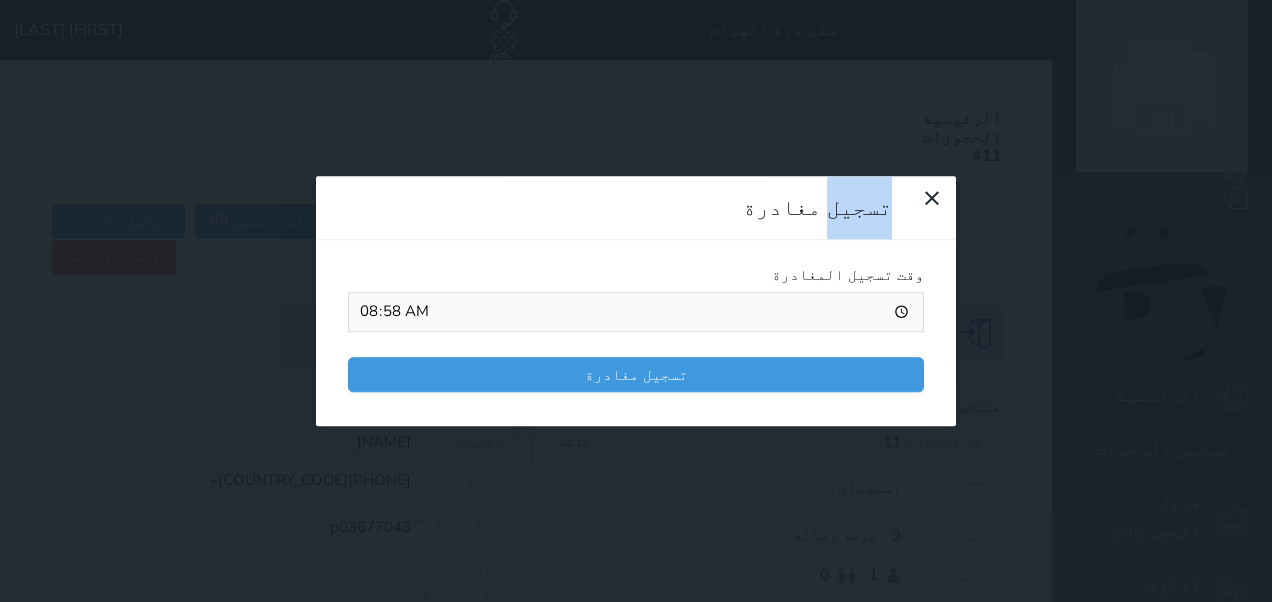 click on "تسجيل مغادرة                       وقت تسجيل المغادرة    08:58
تسجيل مغادرة" at bounding box center (636, 301) 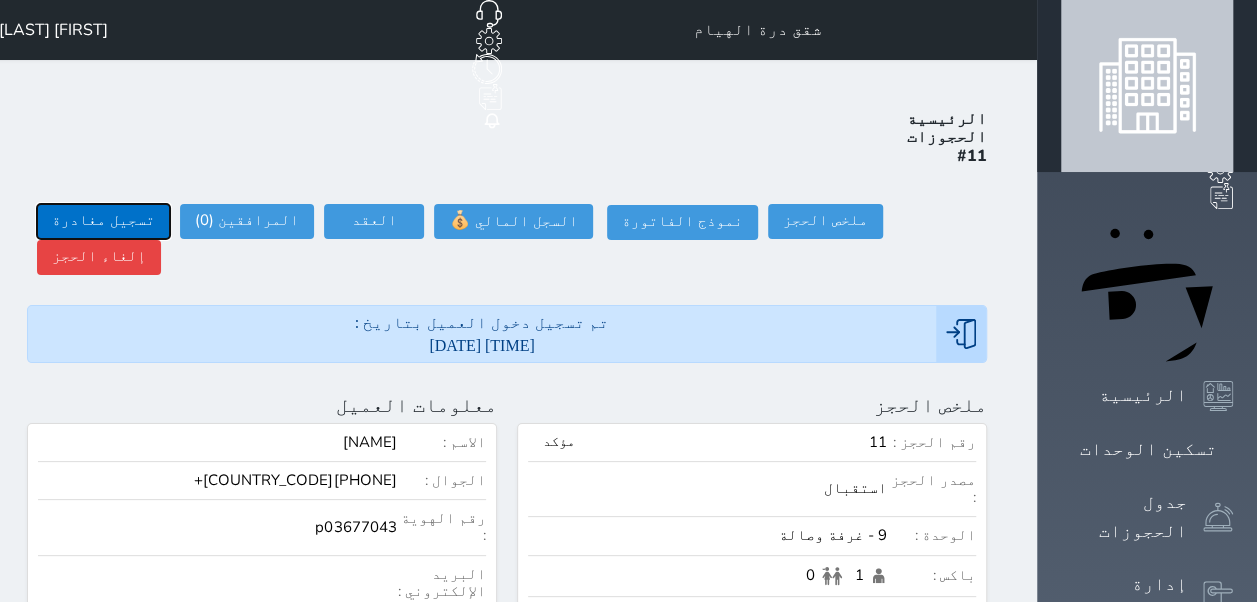 click on "تسجيل مغادرة" at bounding box center [103, 221] 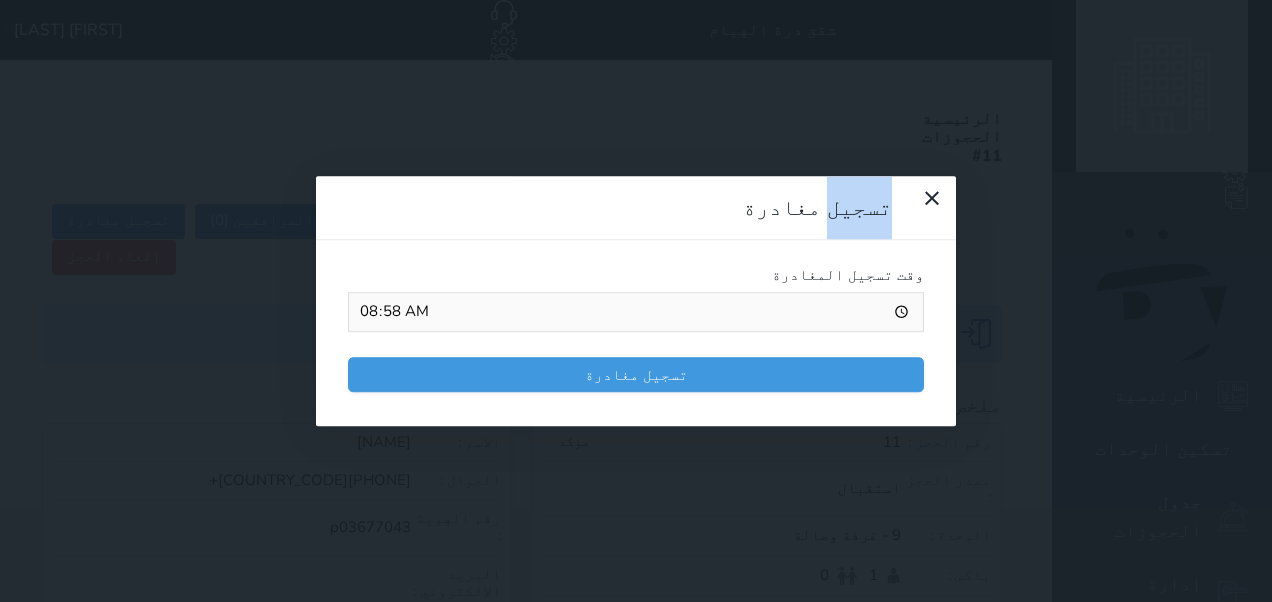 click on "تسجيل مغادرة                       وقت تسجيل المغادرة    08:58
تسجيل مغادرة" at bounding box center [636, 301] 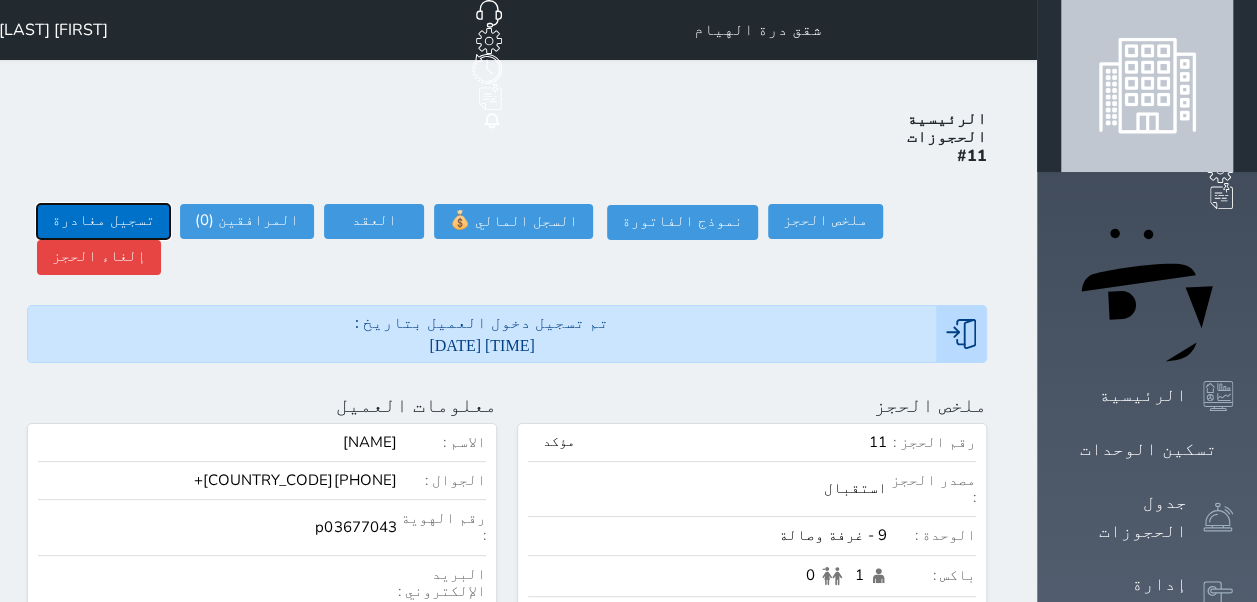 click on "تسجيل مغادرة" at bounding box center (103, 221) 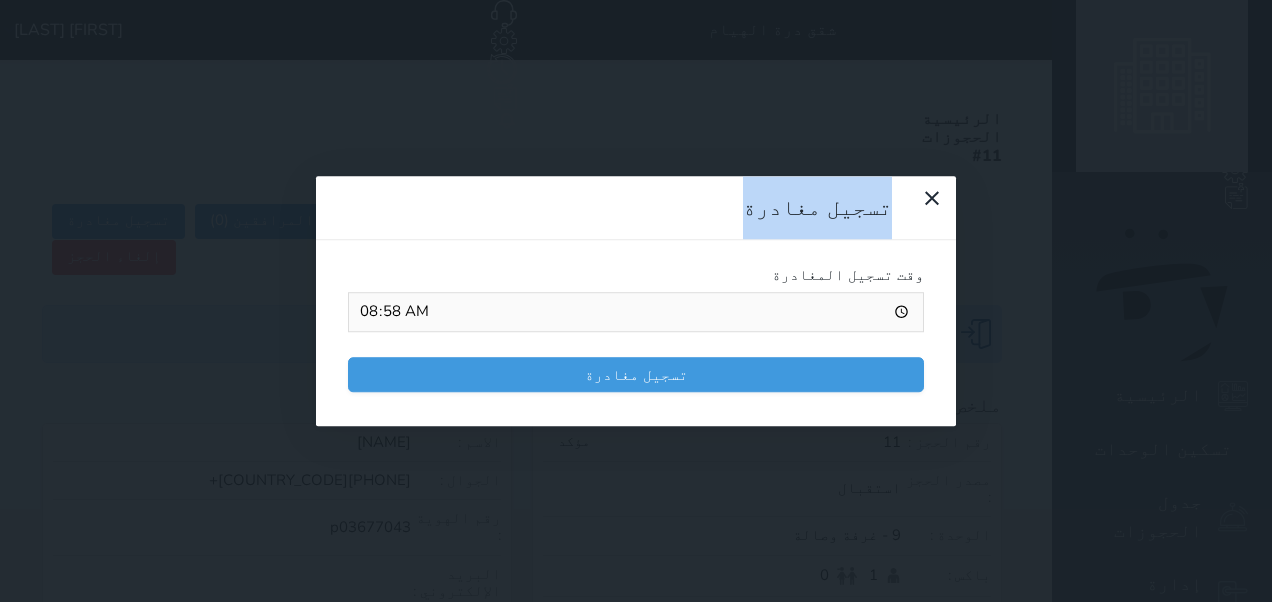 click on "تسجيل مغادرة                       وقت تسجيل المغادرة    08:58
تسجيل مغادرة" at bounding box center (636, 301) 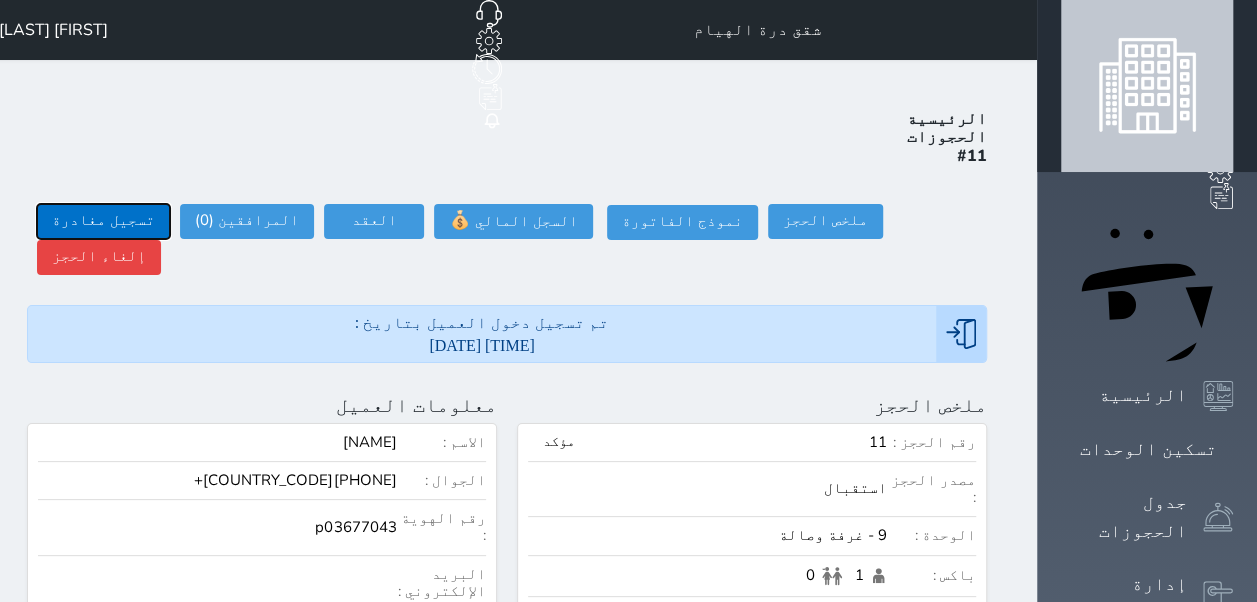 click on "تسجيل مغادرة" at bounding box center (103, 221) 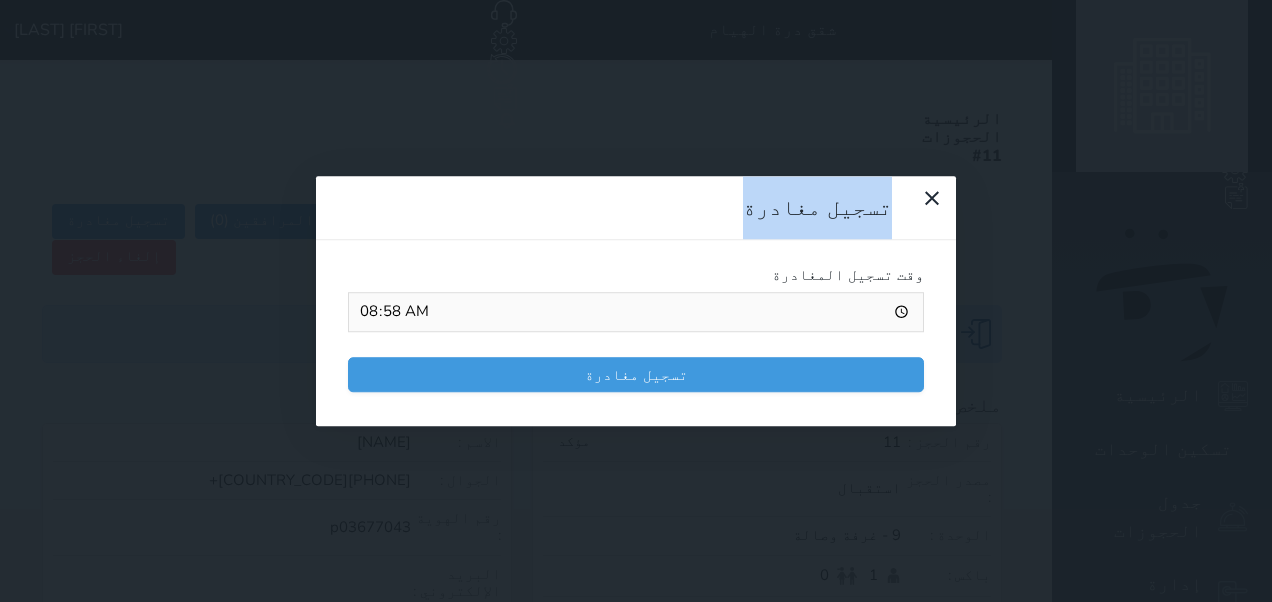 click on "تسجيل مغادرة                       وقت تسجيل المغادرة    08:58
تسجيل مغادرة" at bounding box center (636, 301) 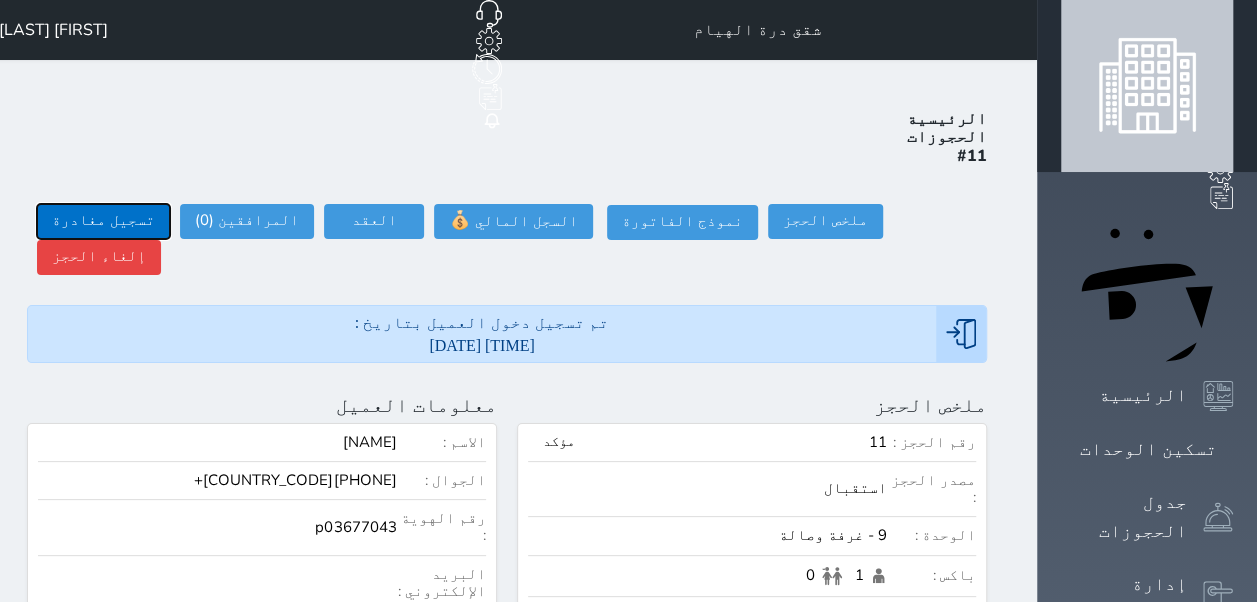click on "تسجيل مغادرة" at bounding box center [103, 221] 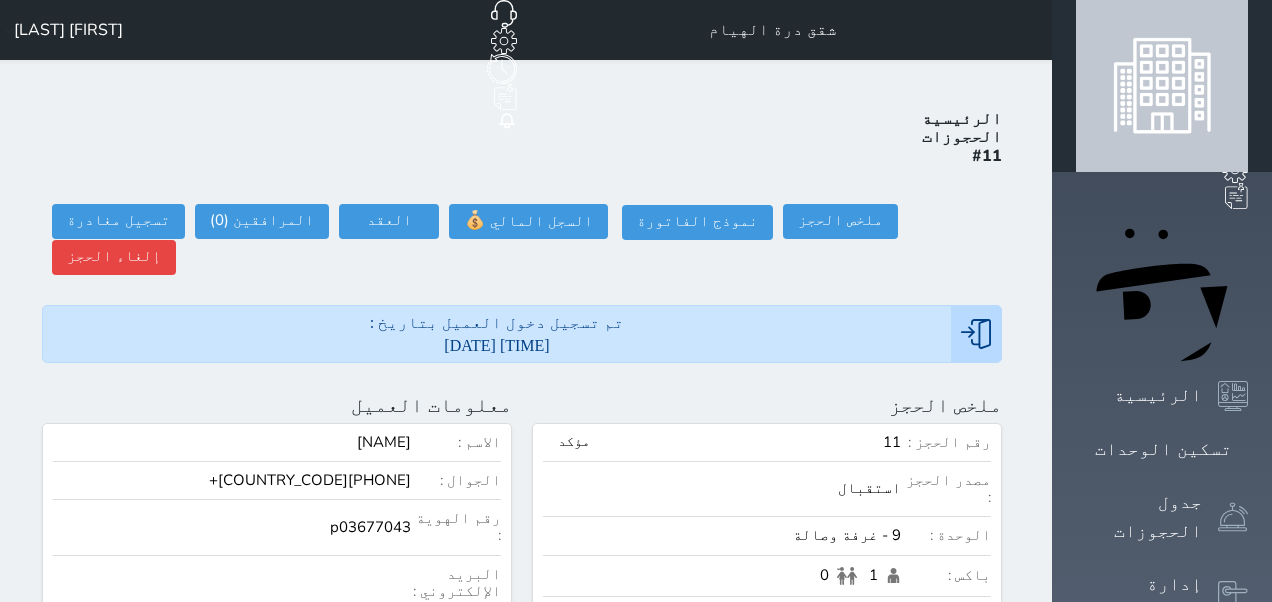 click on "تسجيل مغادرة                       وقت تسجيل المغادرة    08:58
تسجيل مغادرة" at bounding box center [0, 0] 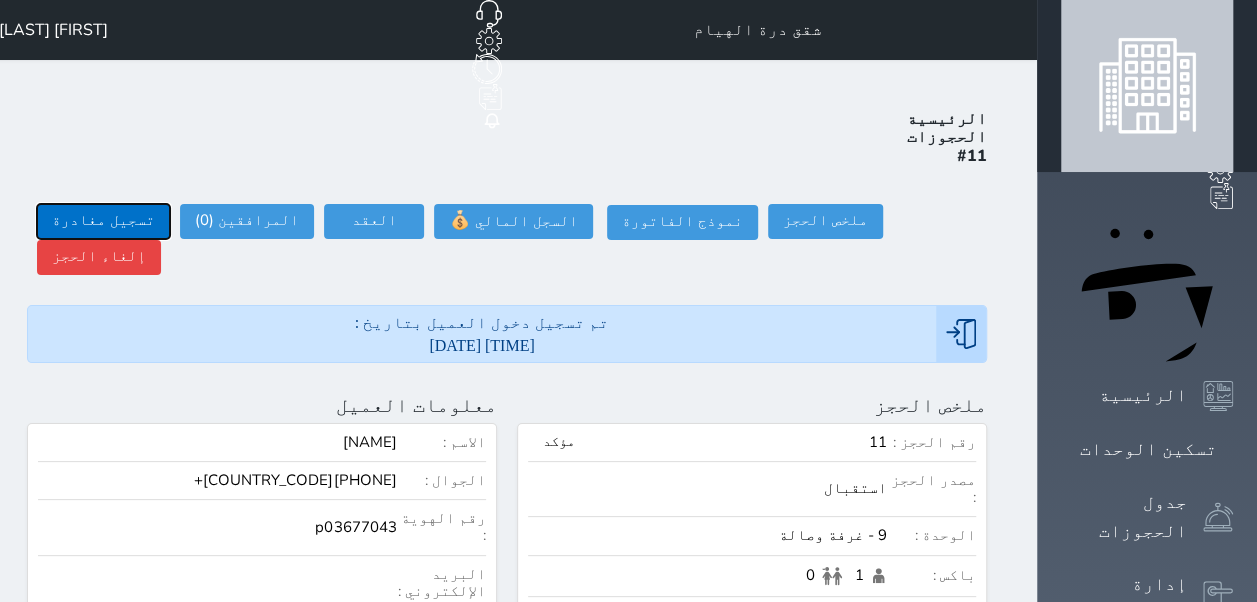 click on "تسجيل مغادرة" at bounding box center [103, 221] 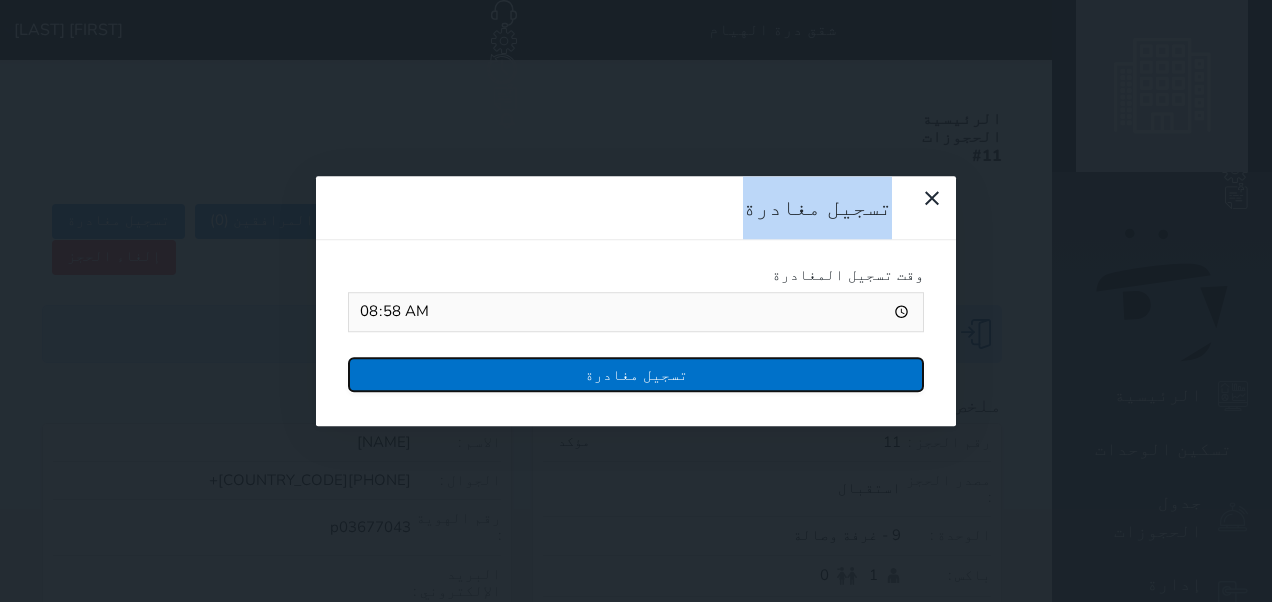 click on "تسجيل مغادرة" at bounding box center [636, 374] 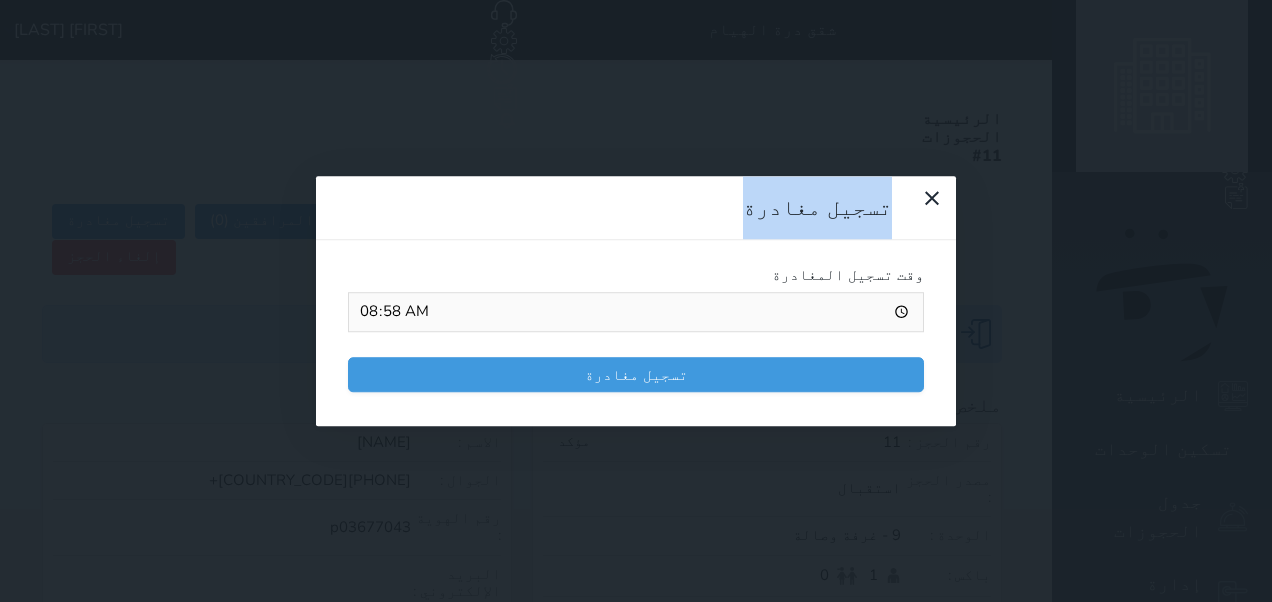 click at bounding box center [0, 0] 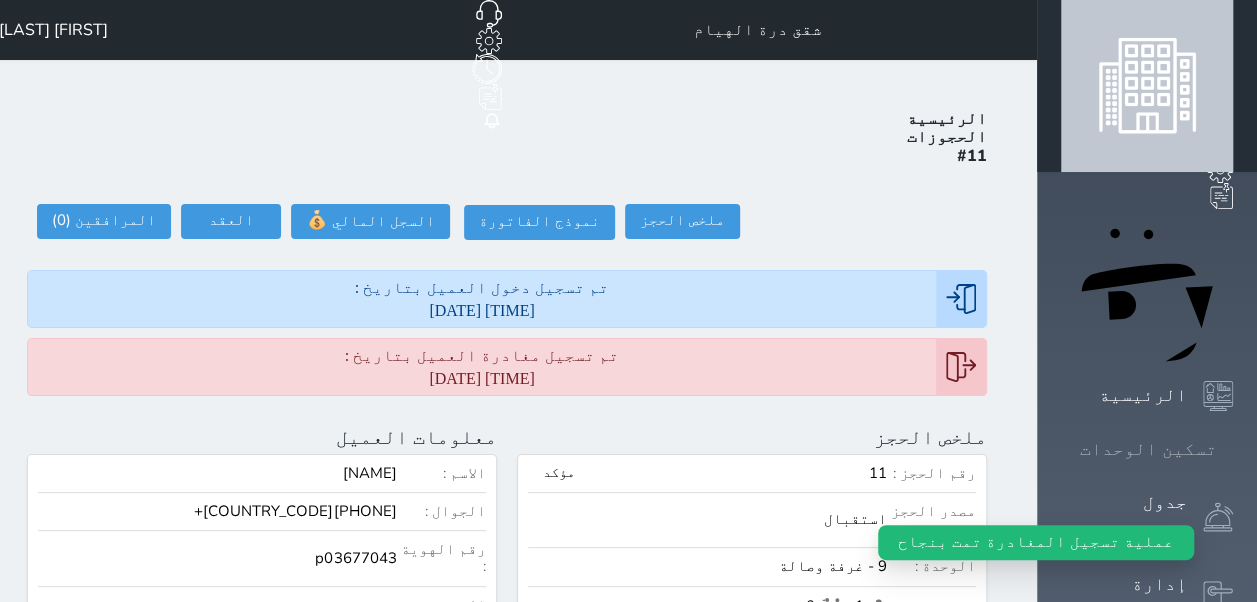 click on "تسكين الوحدات" at bounding box center [1147, 449] 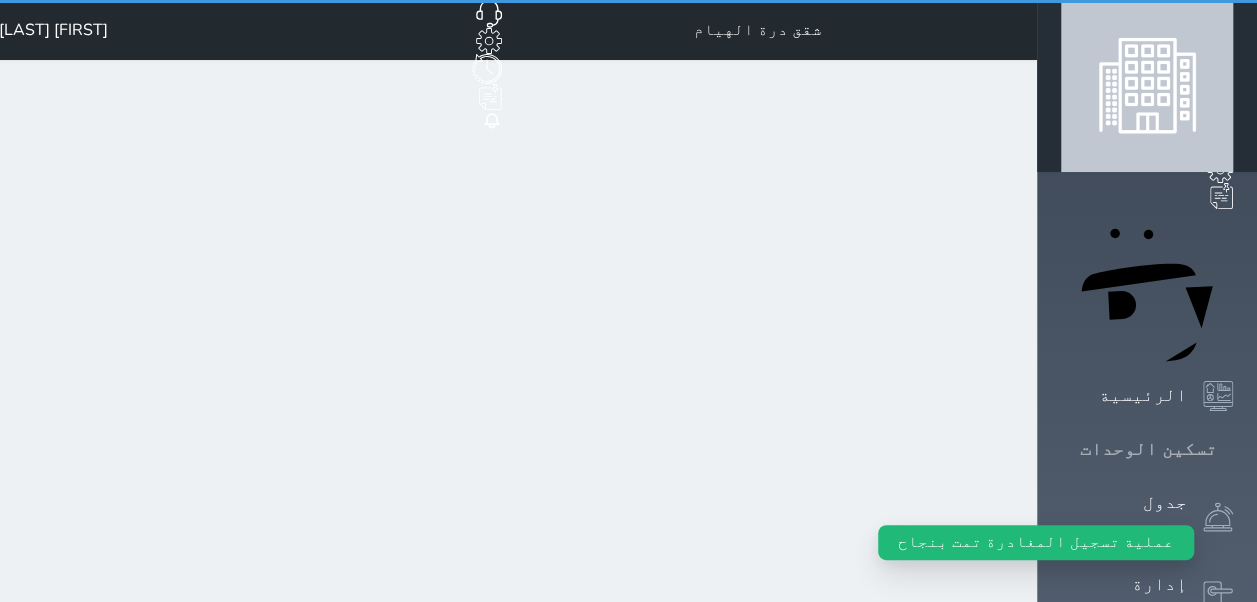 click on "تسكين الوحدات" at bounding box center [1147, 449] 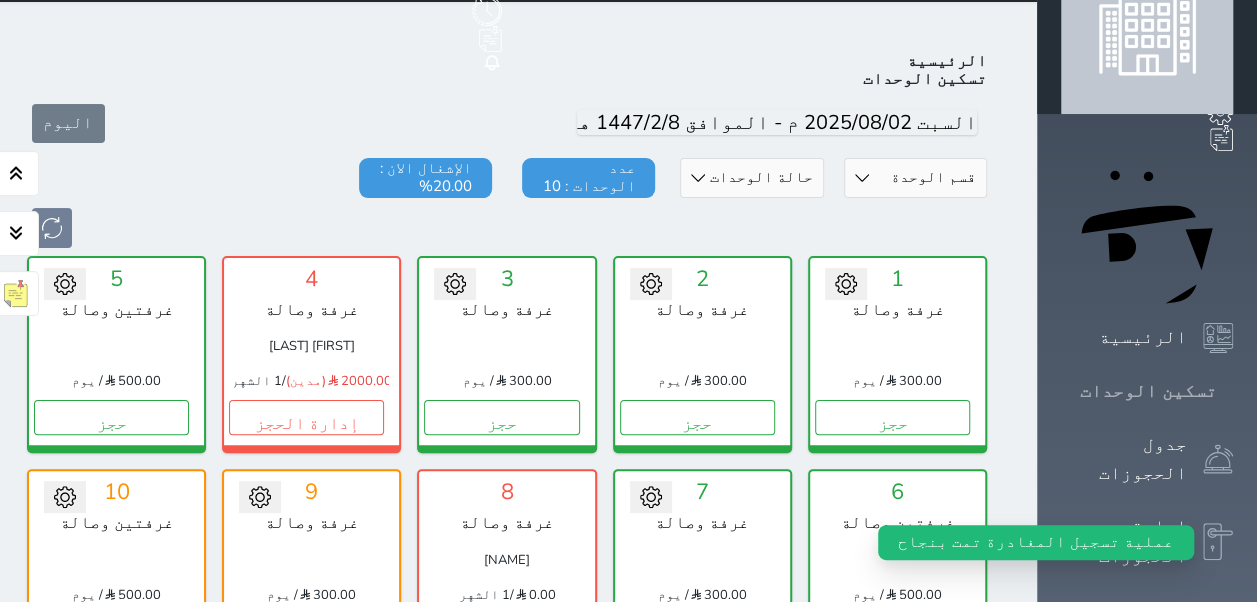 scroll, scrollTop: 78, scrollLeft: 0, axis: vertical 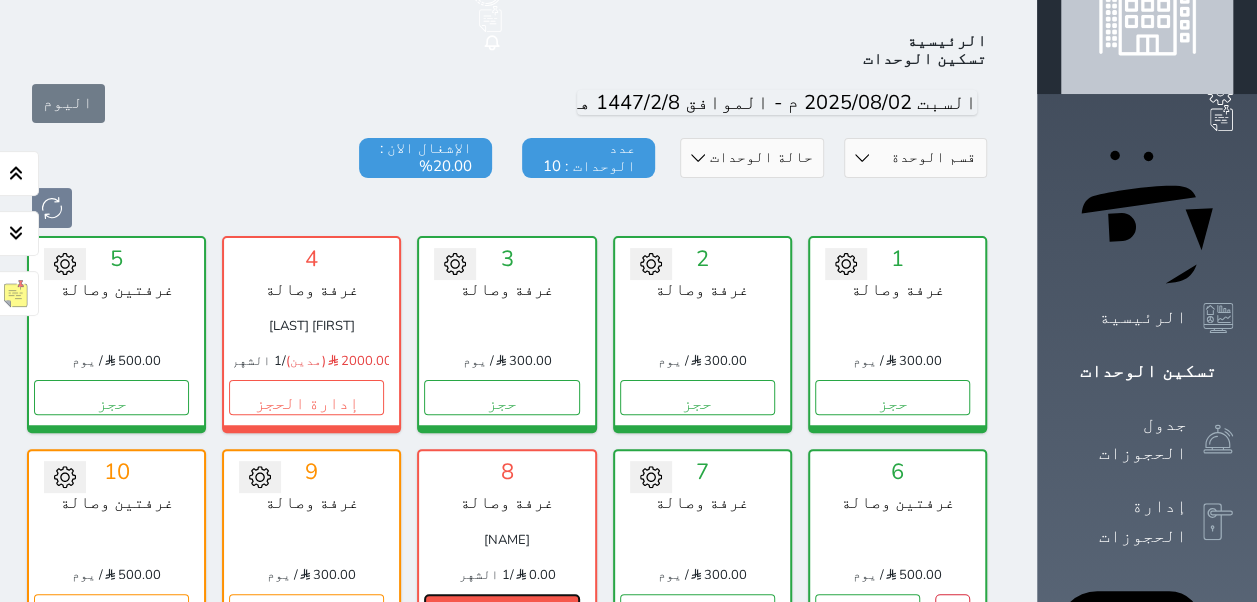 click on "إدارة الحجز" at bounding box center (501, 611) 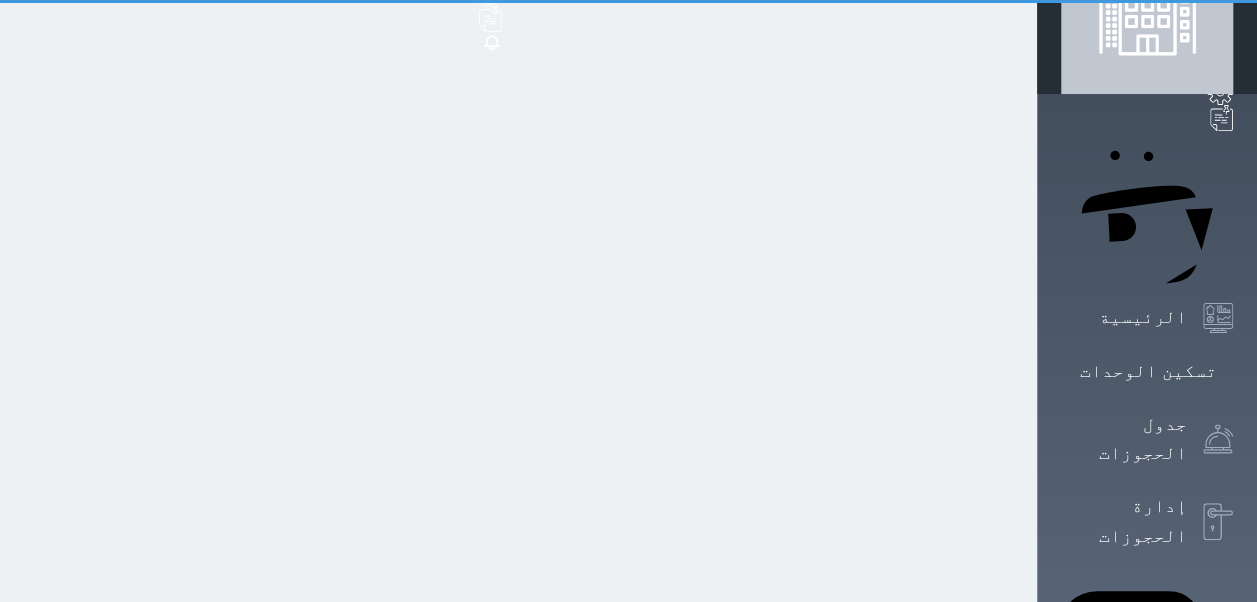 scroll, scrollTop: 0, scrollLeft: 0, axis: both 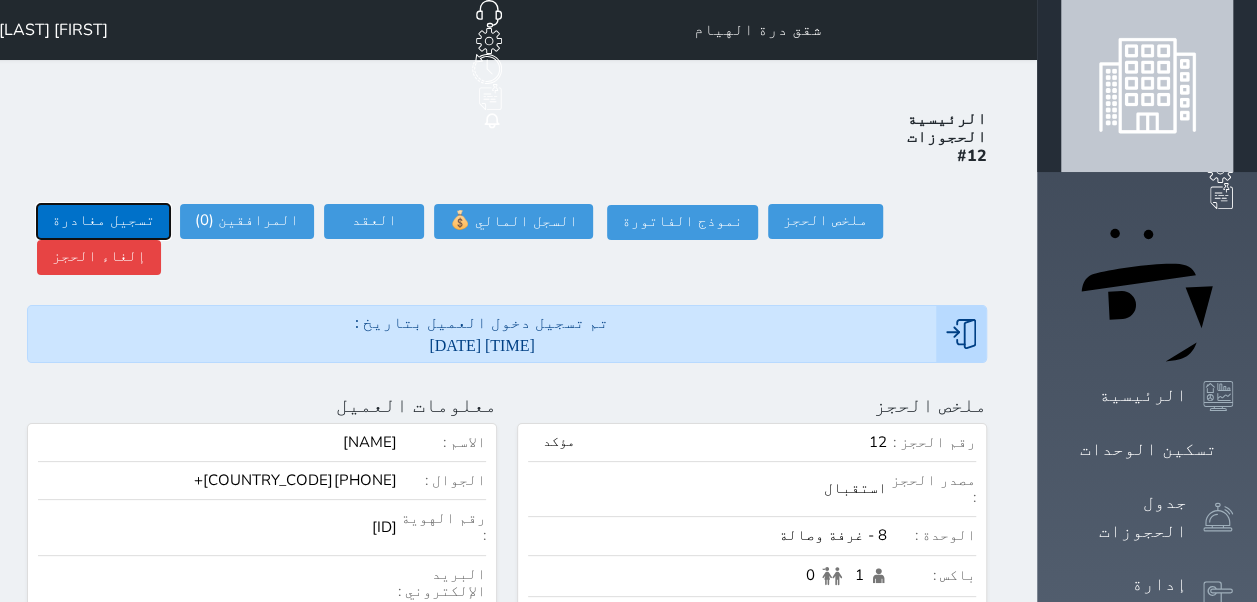 click on "تسجيل مغادرة" at bounding box center [103, 221] 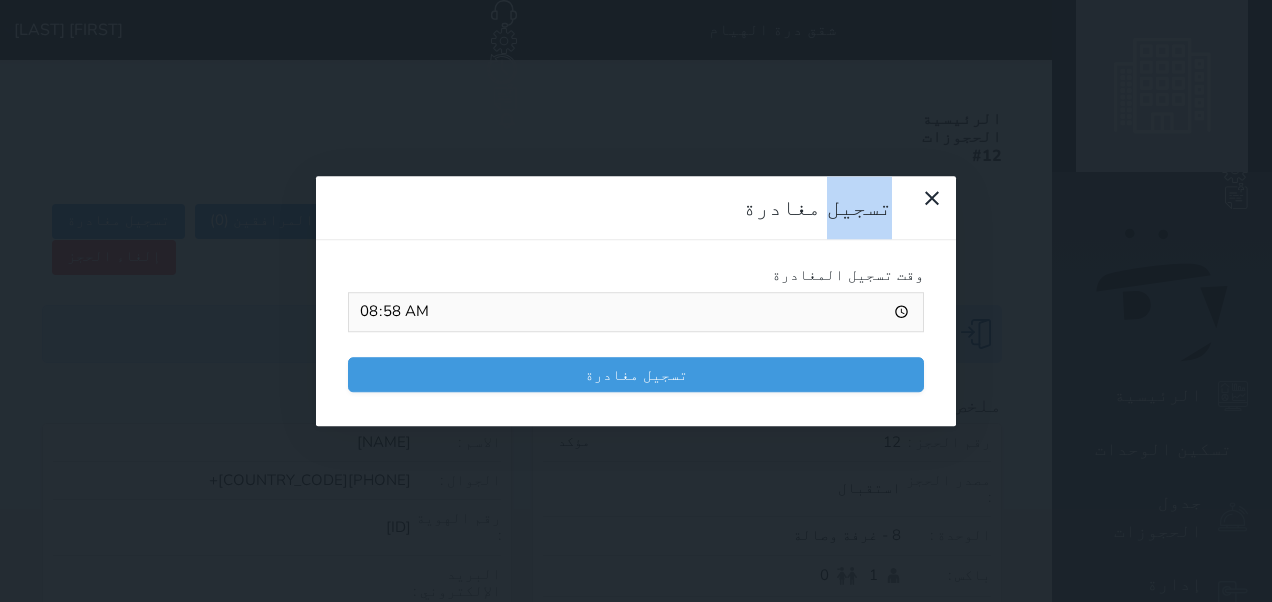 click on "تسجيل مغادرة                       وقت تسجيل المغادرة    08:58
تسجيل مغادرة" at bounding box center (636, 301) 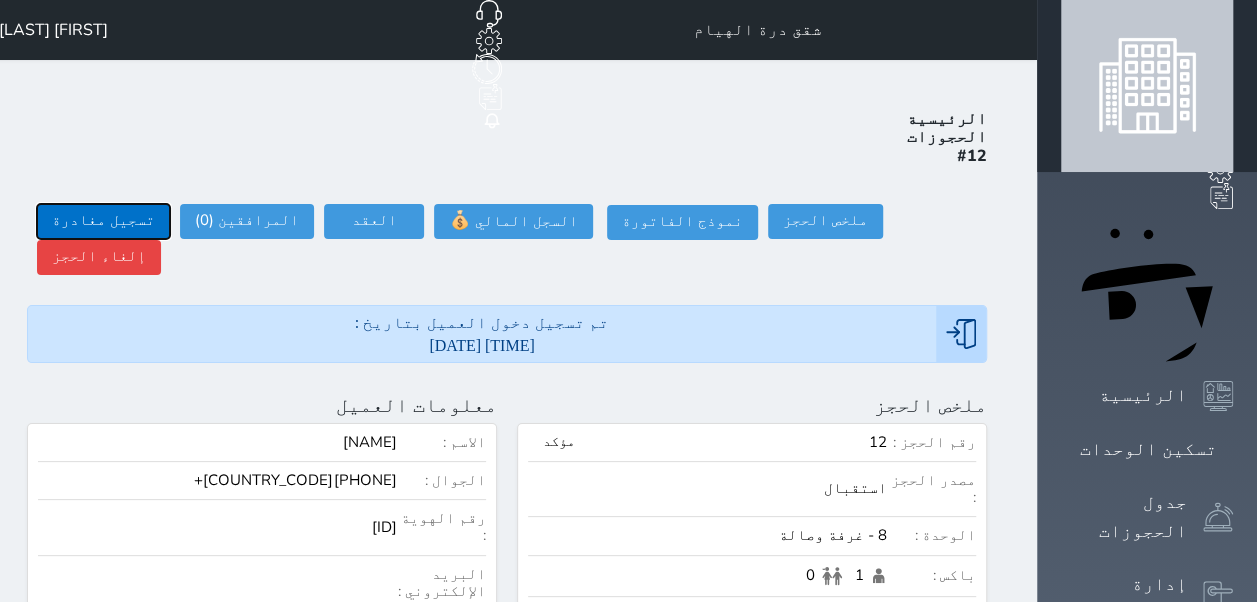 click on "تسجيل مغادرة" at bounding box center [103, 221] 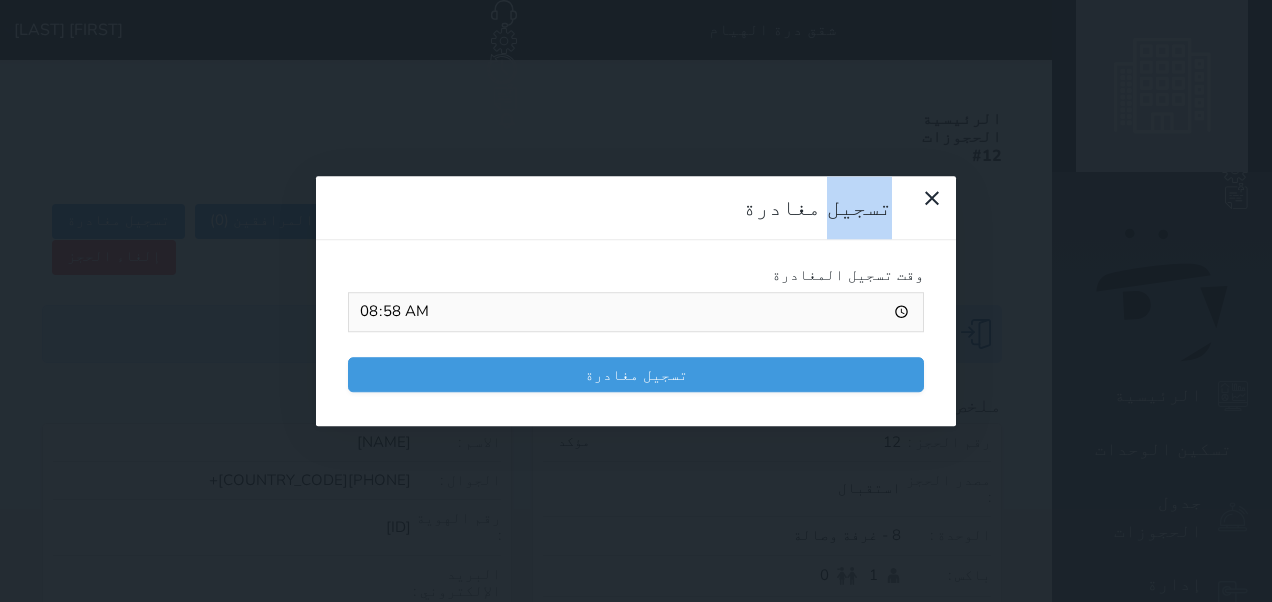 click on "تسجيل مغادرة                       وقت تسجيل المغادرة    08:58
تسجيل مغادرة" at bounding box center (636, 301) 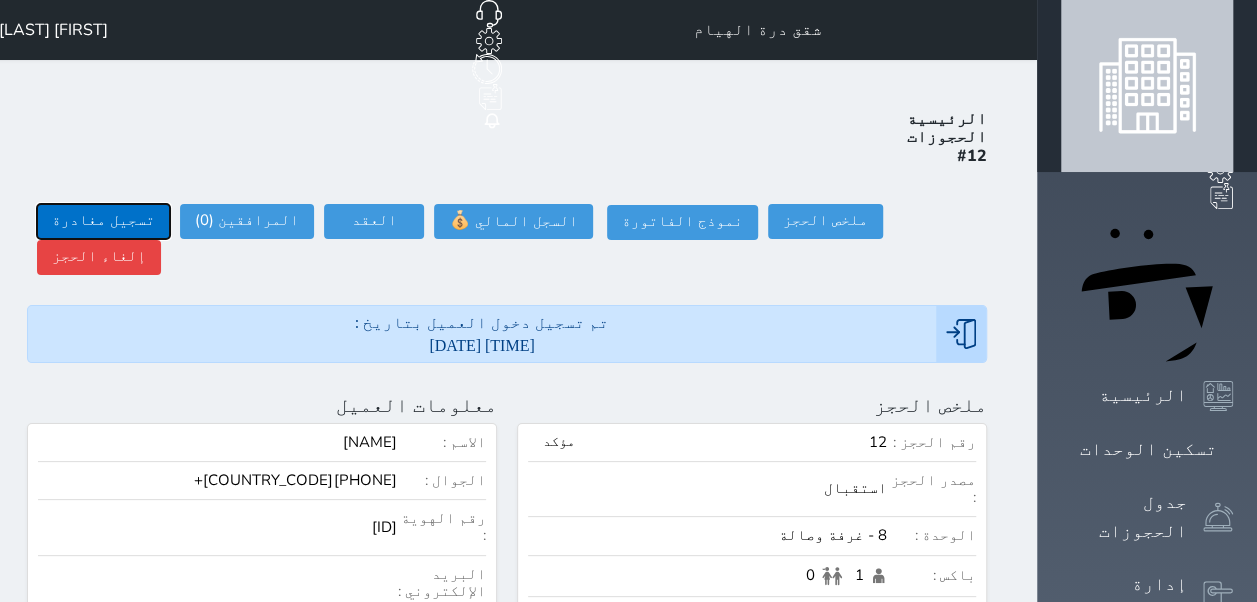 click on "تسجيل مغادرة" at bounding box center [103, 221] 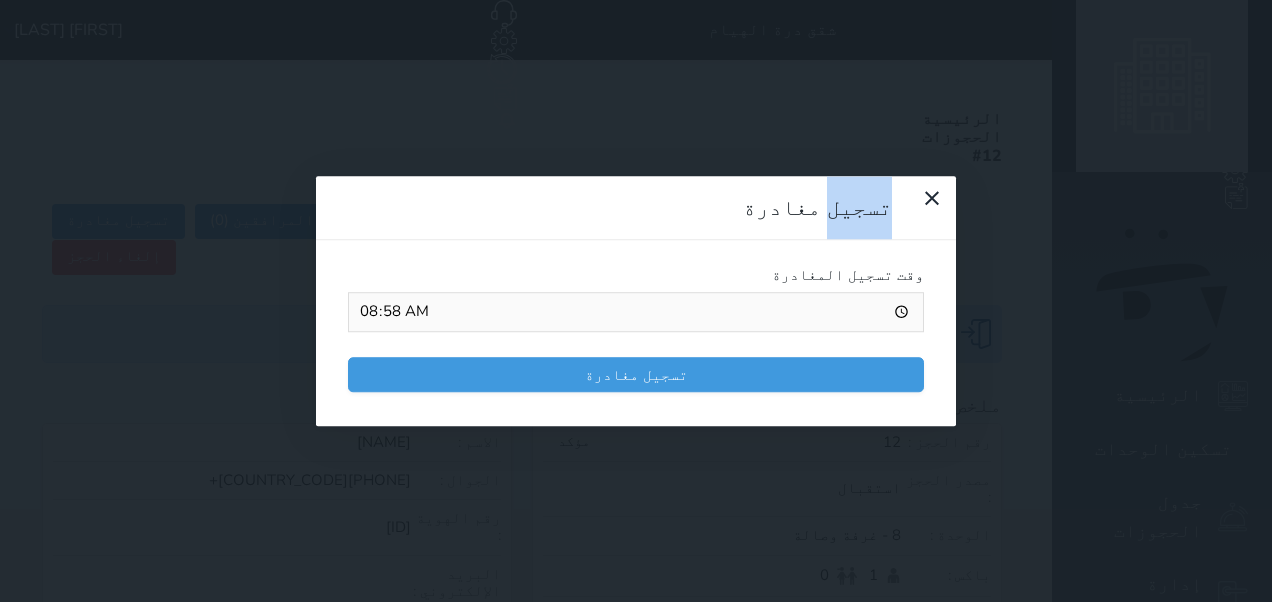 click on "تسجيل مغادرة                       وقت تسجيل المغادرة    08:58
تسجيل مغادرة" at bounding box center [636, 301] 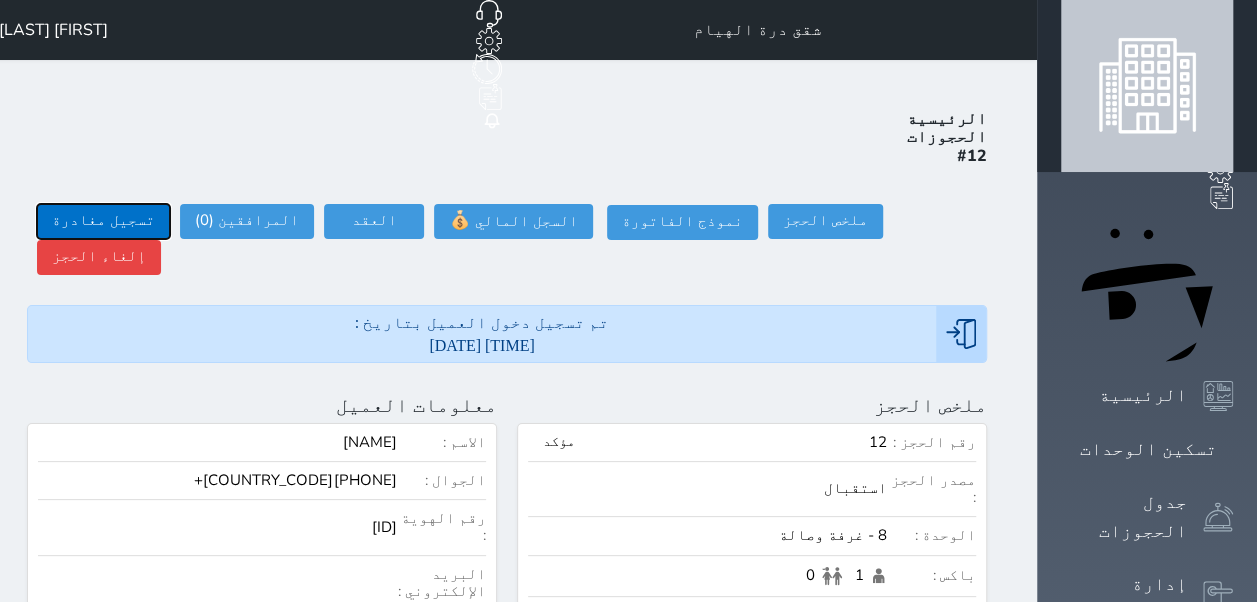 click on "تسجيل مغادرة" at bounding box center (103, 221) 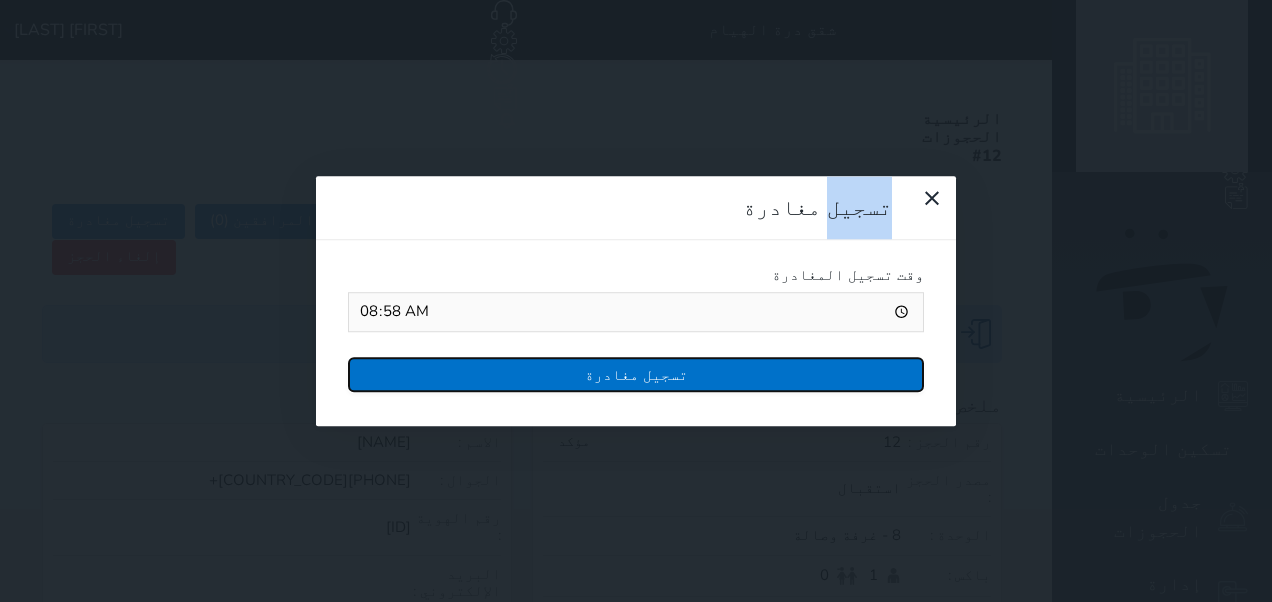 click on "تسجيل مغادرة" at bounding box center [636, 374] 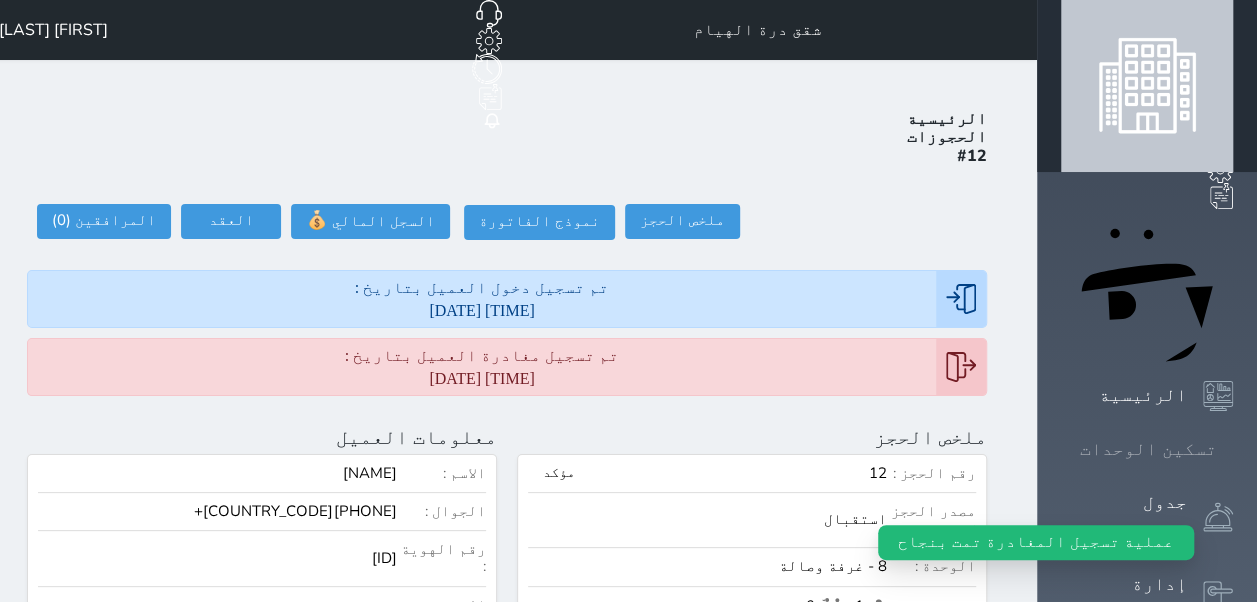 click on "تسكين الوحدات" at bounding box center (1148, 449) 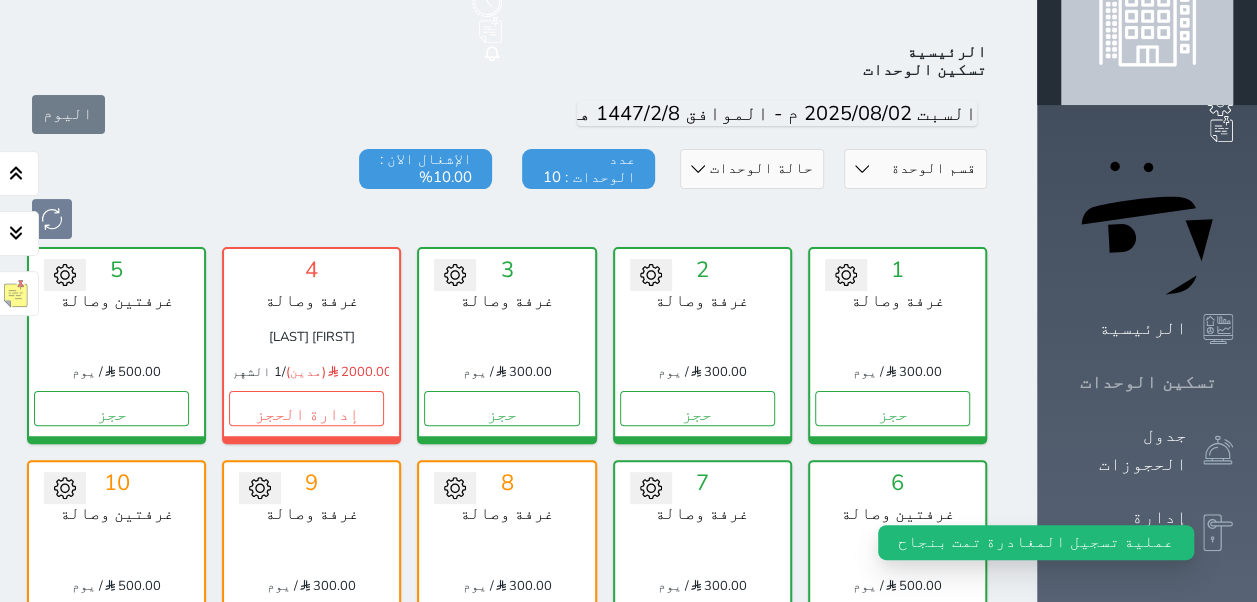 scroll, scrollTop: 78, scrollLeft: 0, axis: vertical 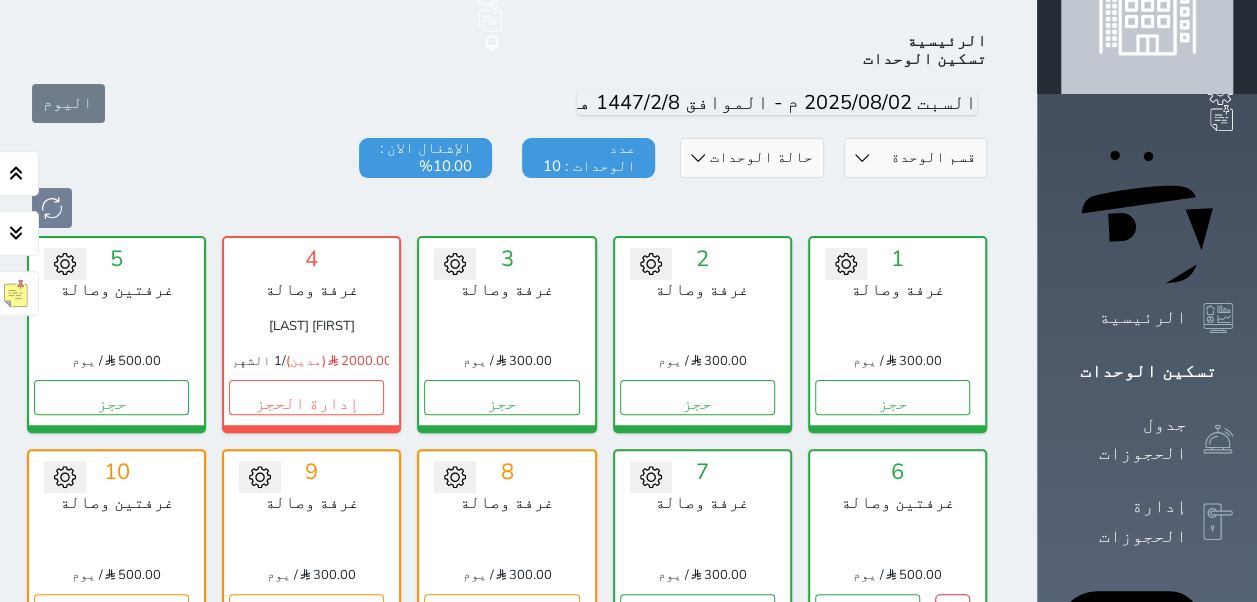 click 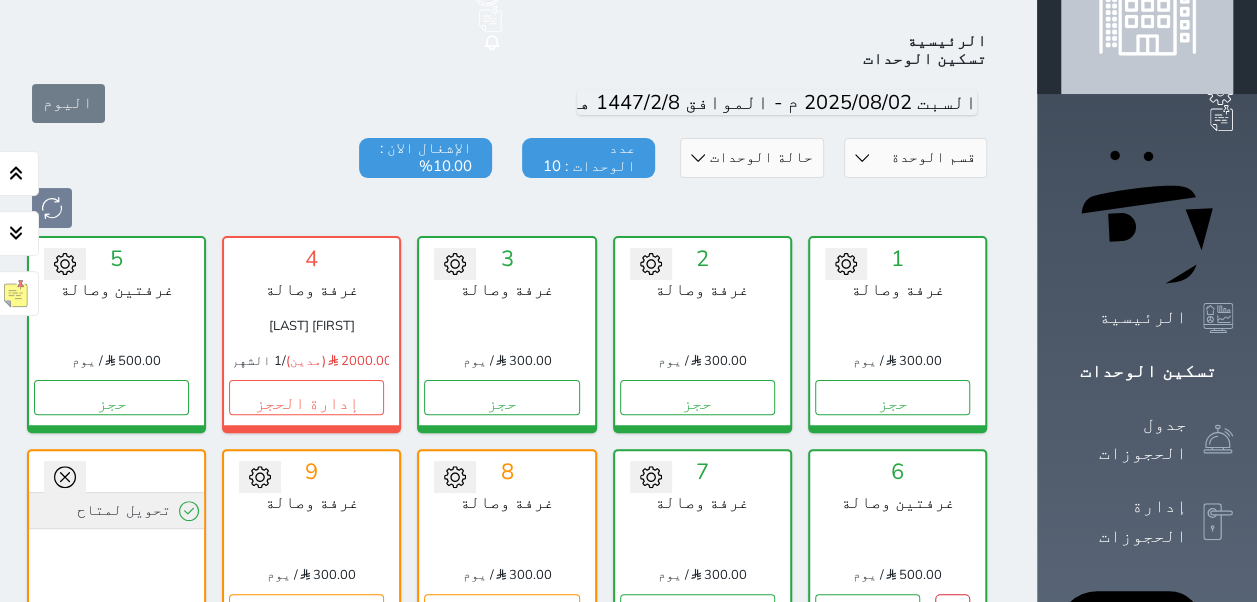 click 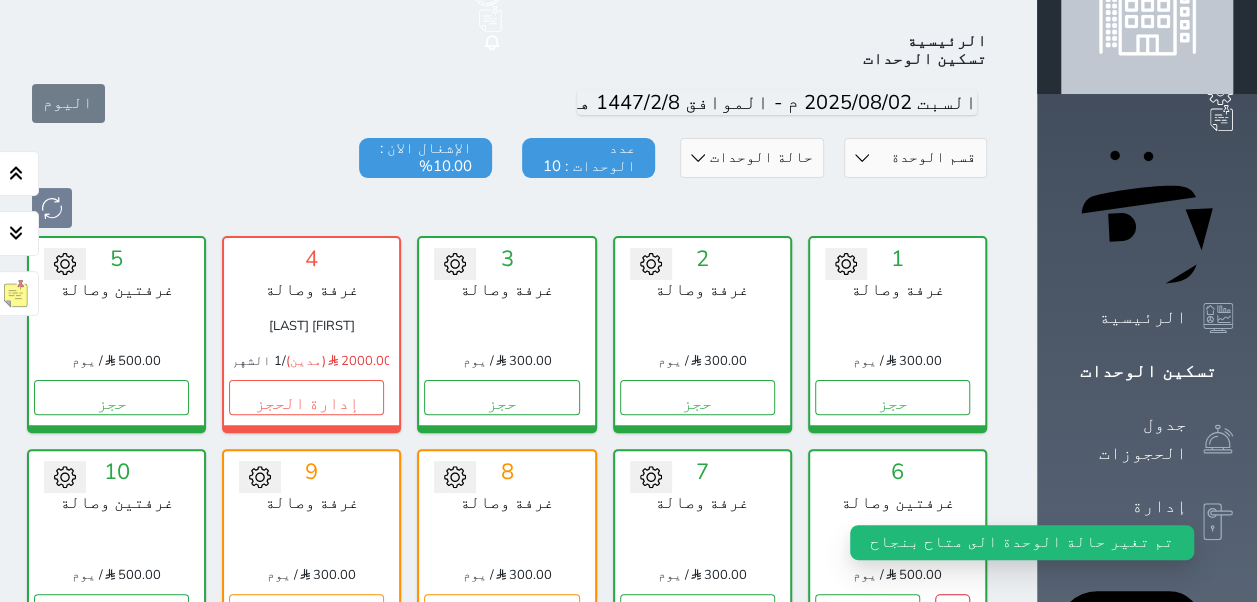 click 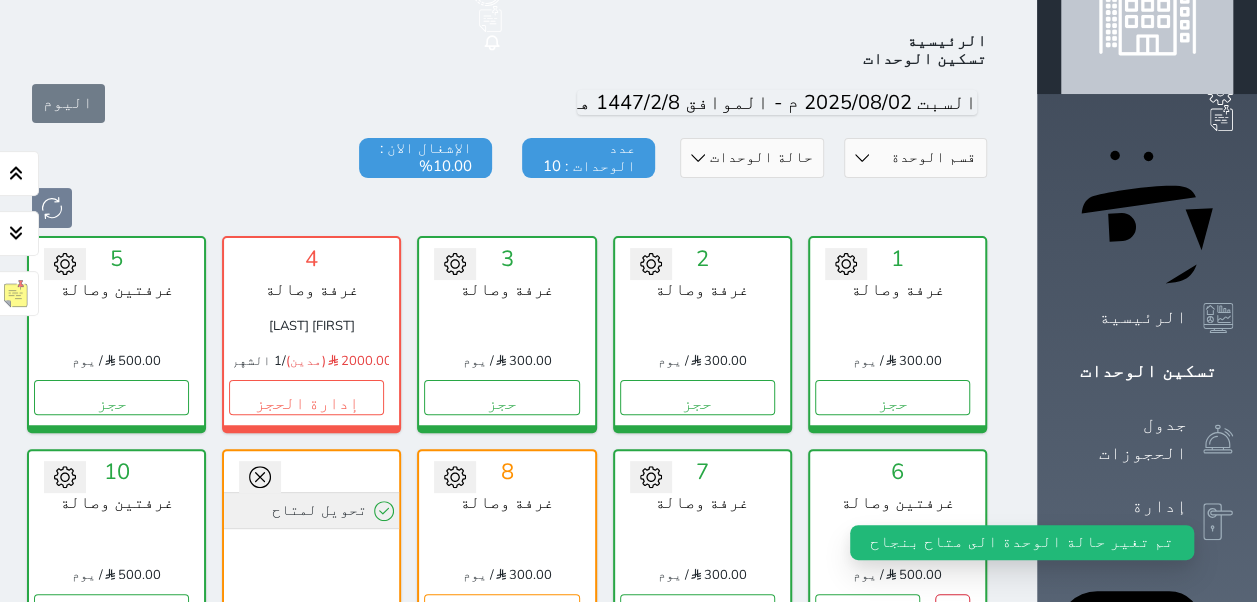 click on "تحويل لمتاح" at bounding box center (311, 510) 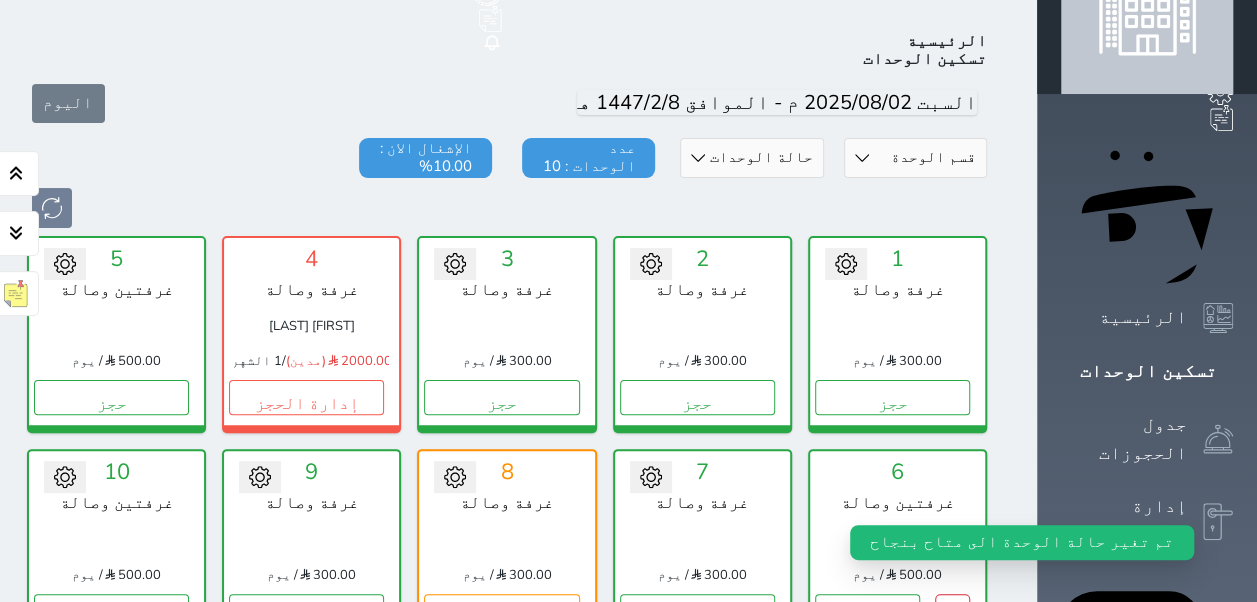 click 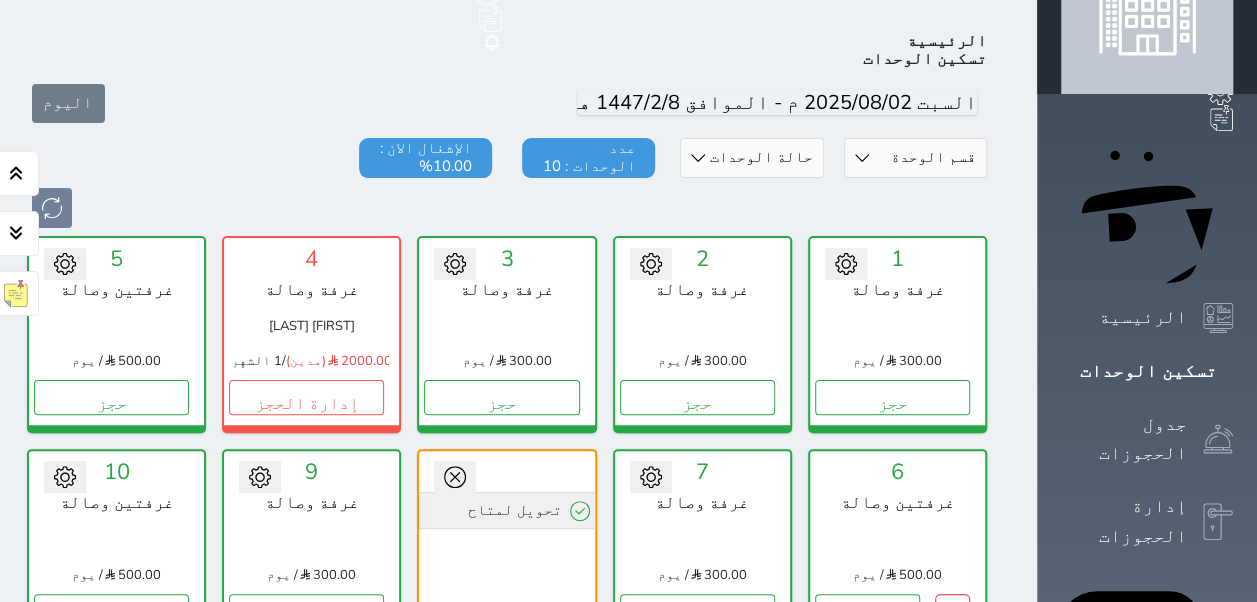 click on "تحويل لمتاح" at bounding box center [506, 510] 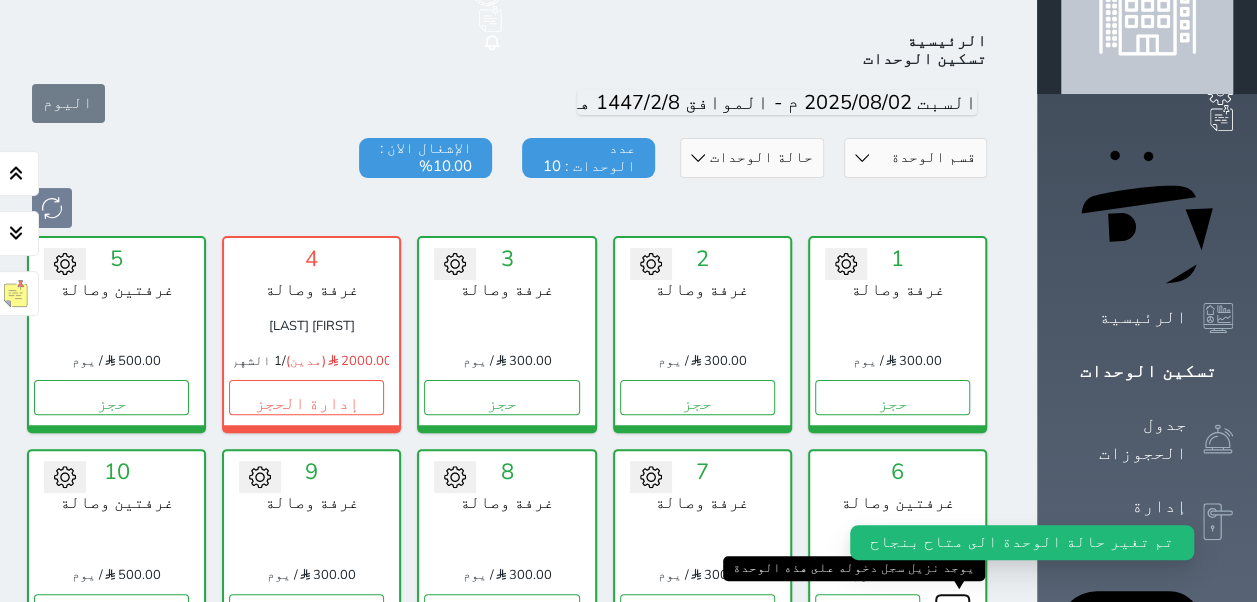 click on "1" at bounding box center (952, 611) 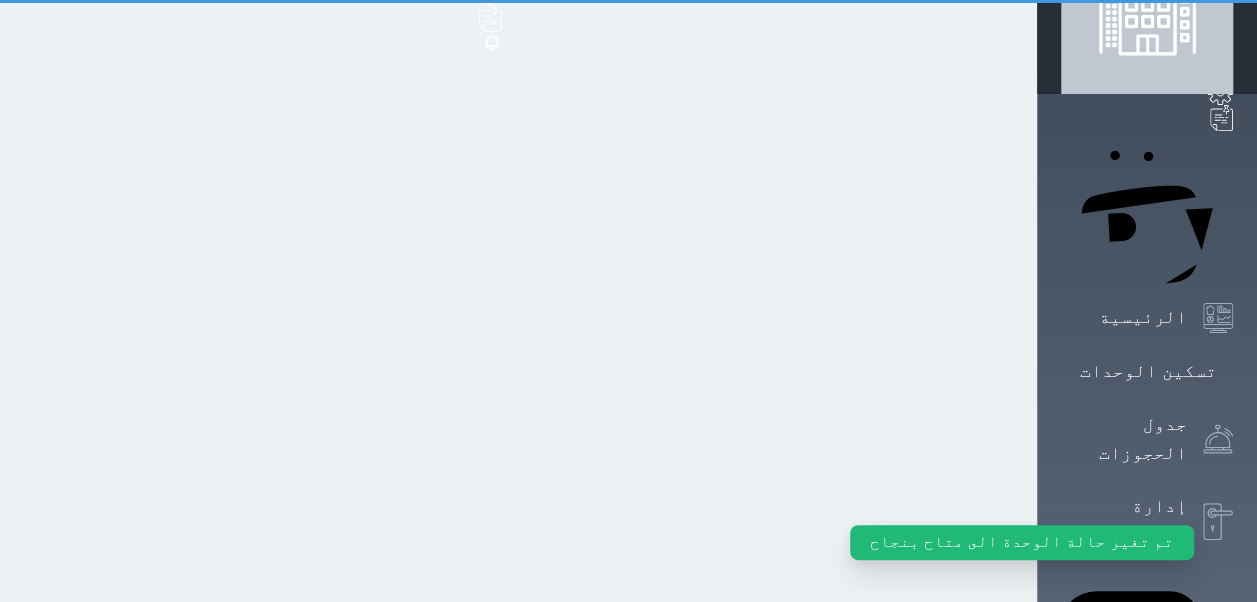 scroll, scrollTop: 0, scrollLeft: 0, axis: both 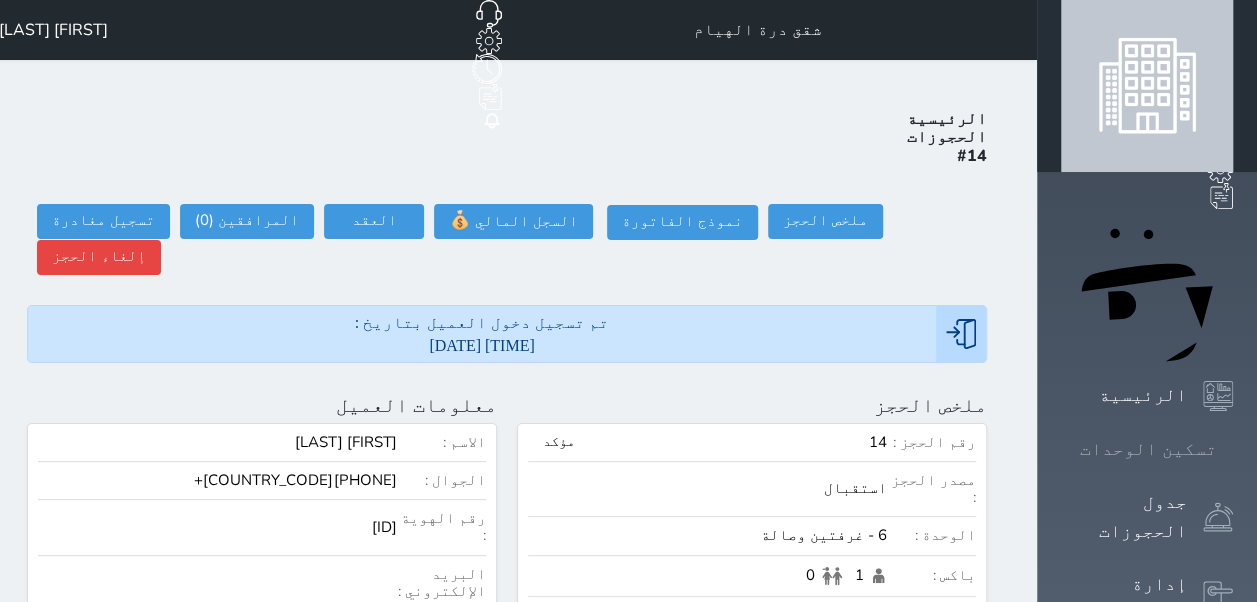 click on "تسكين الوحدات" at bounding box center [1147, 449] 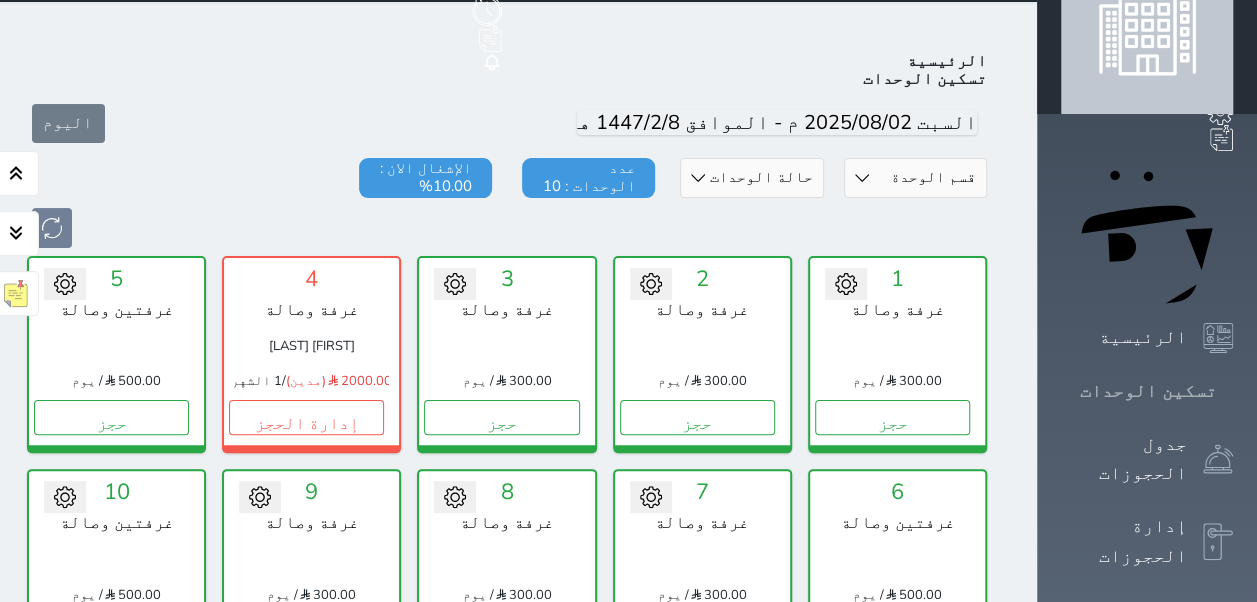 scroll, scrollTop: 78, scrollLeft: 0, axis: vertical 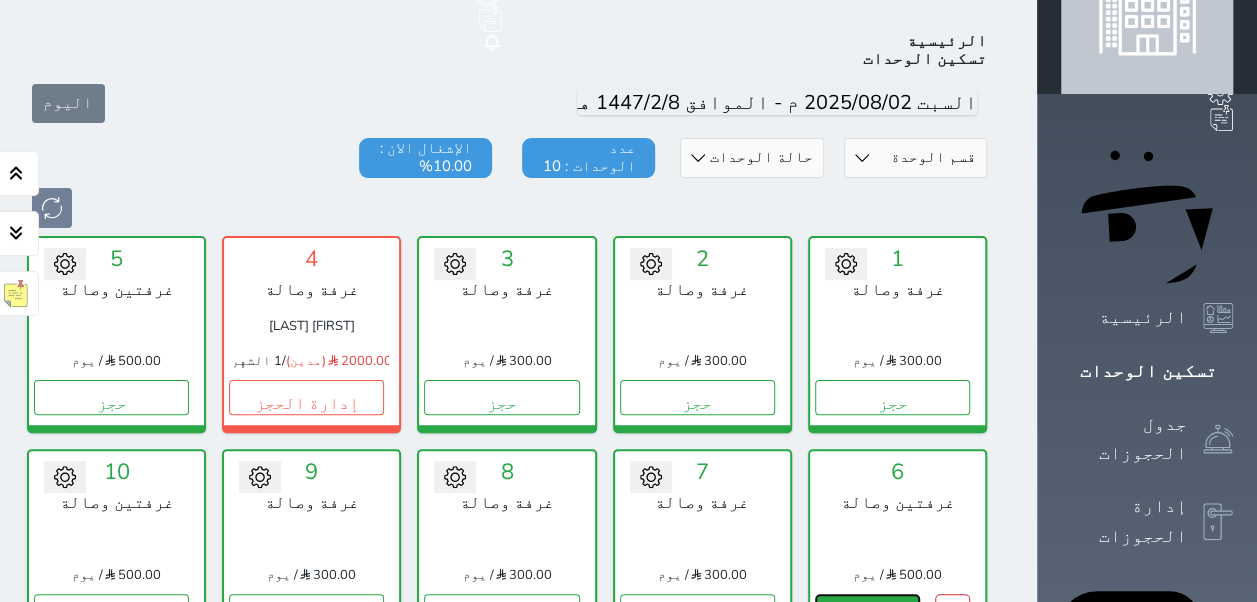 click on "حجز" at bounding box center [867, 611] 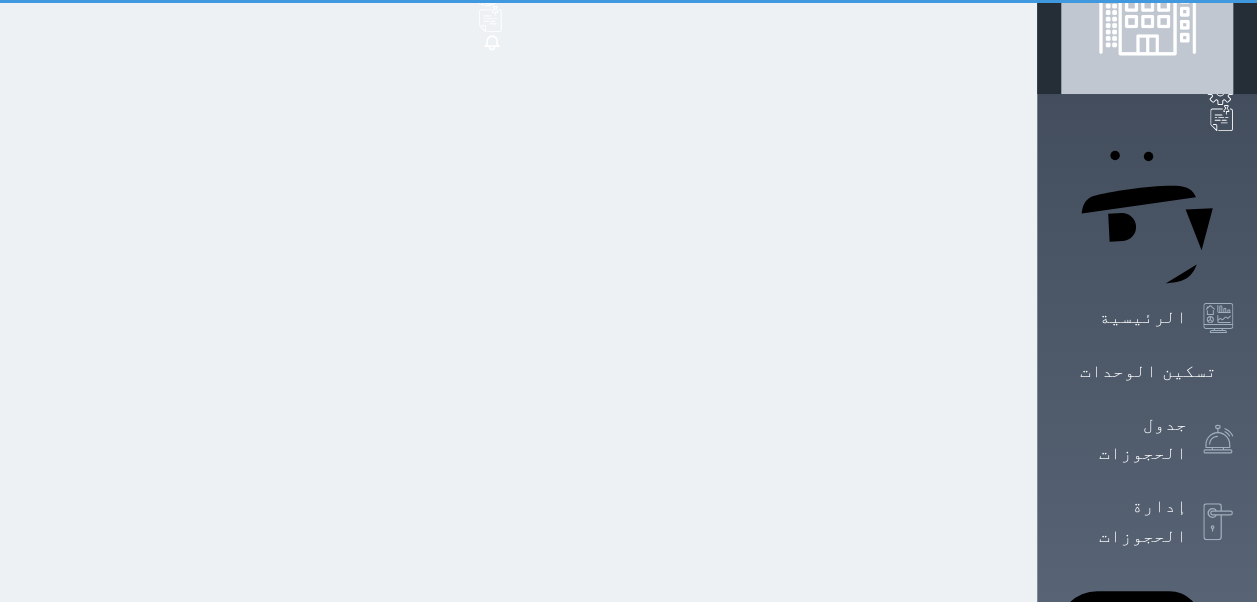 scroll, scrollTop: 0, scrollLeft: 0, axis: both 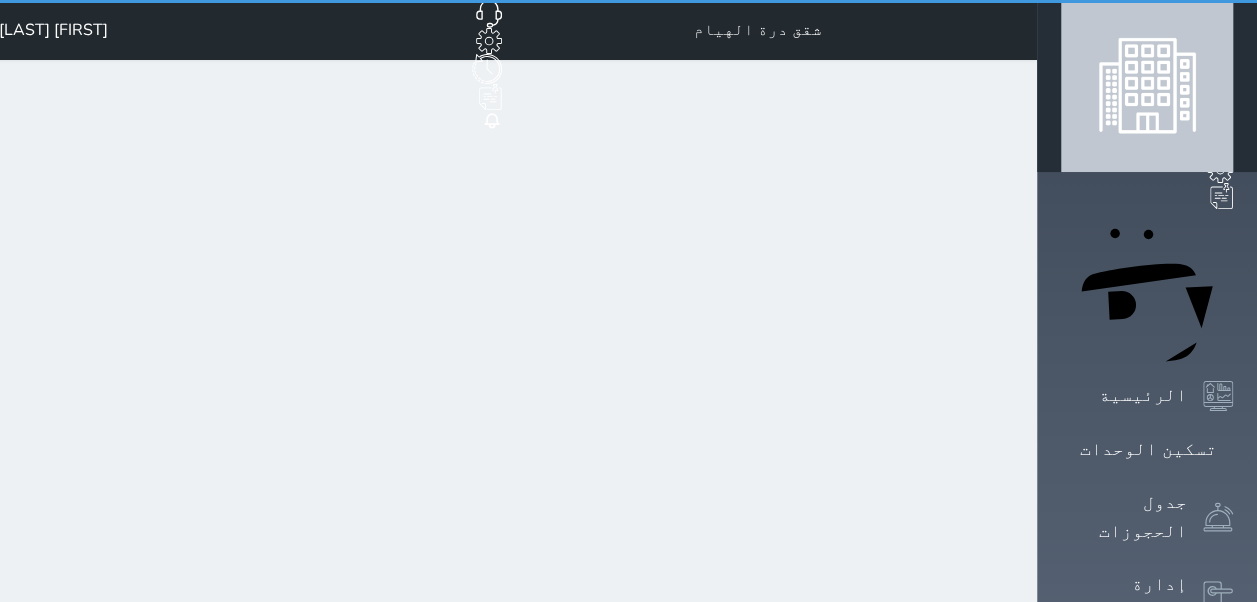 select on "1" 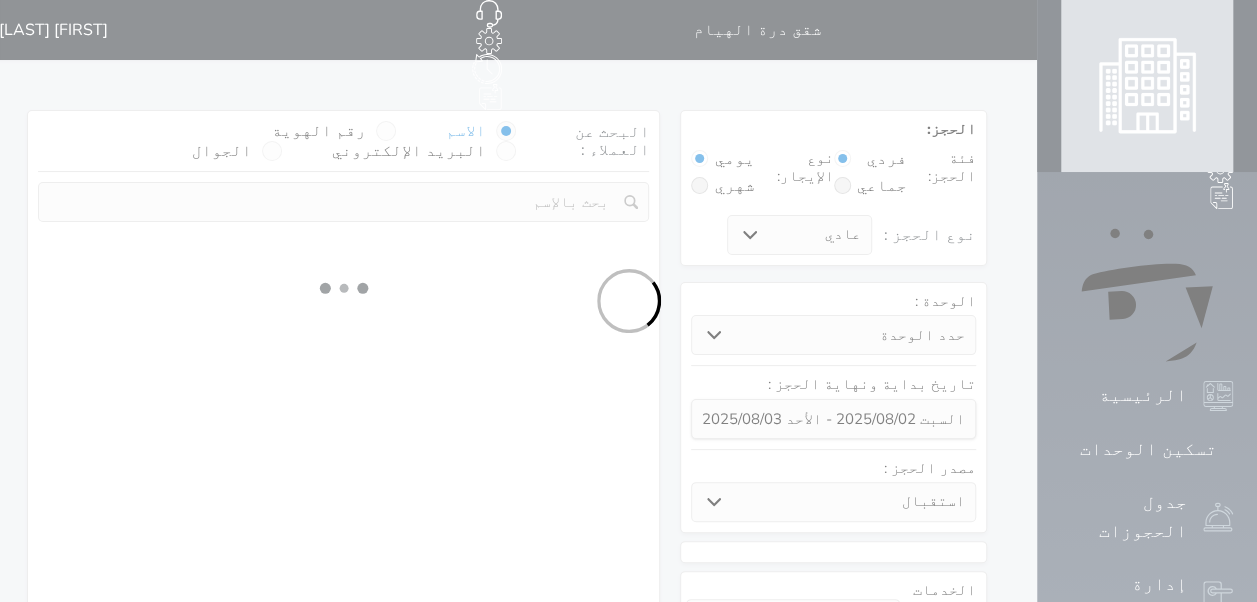 select on "97576" 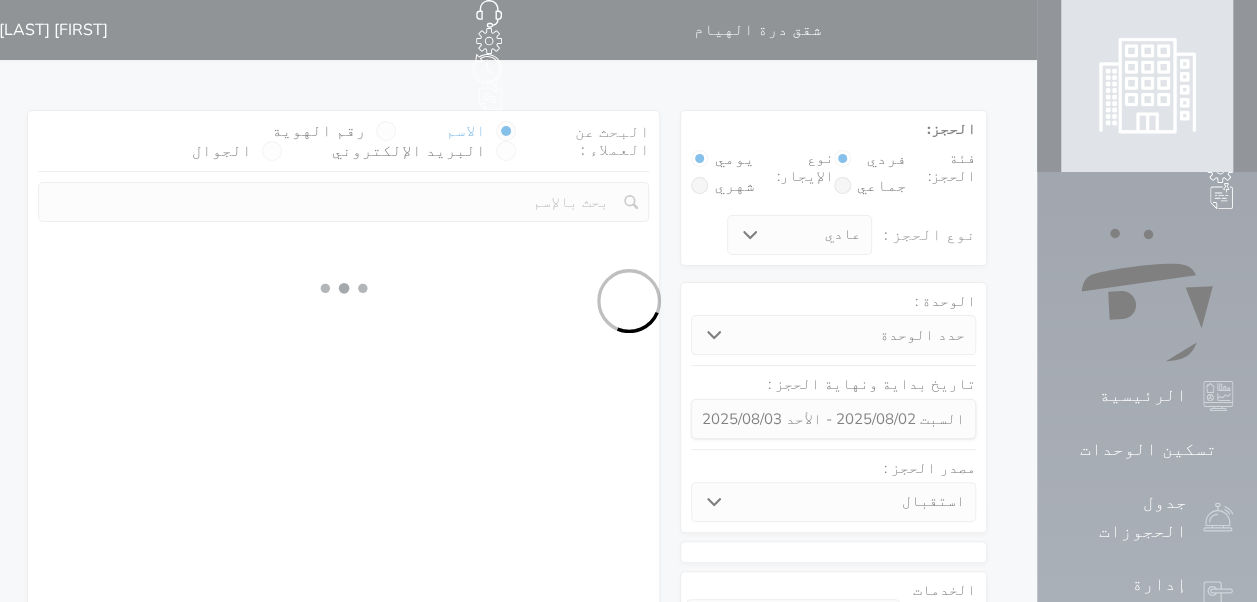 select on "1" 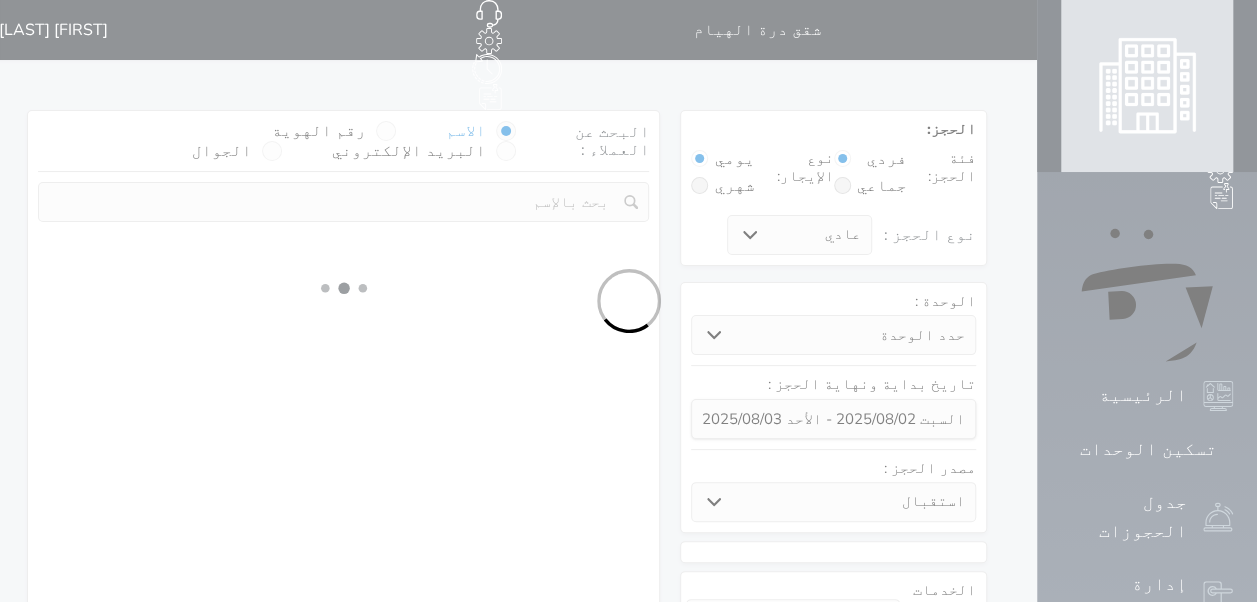 select on "113" 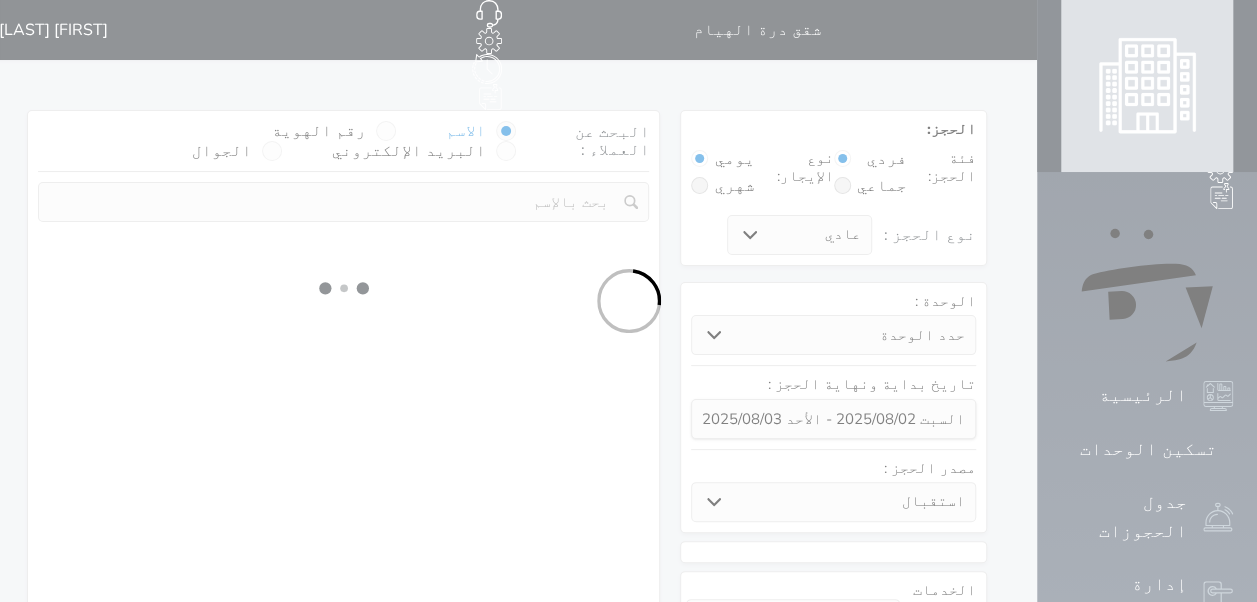 select on "1" 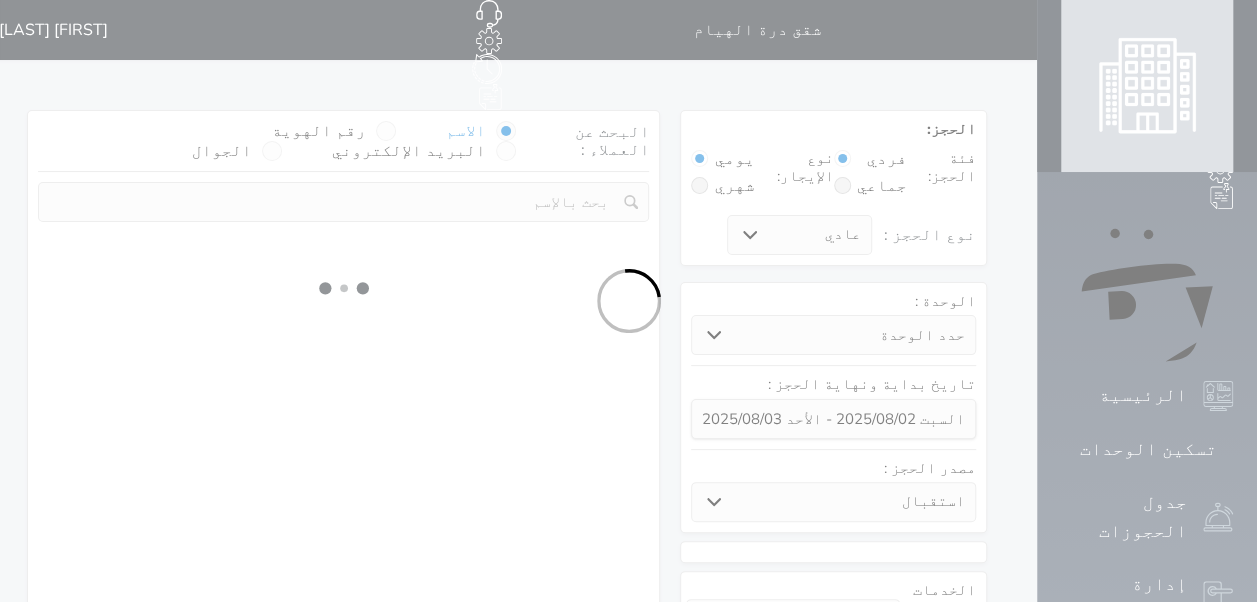 select 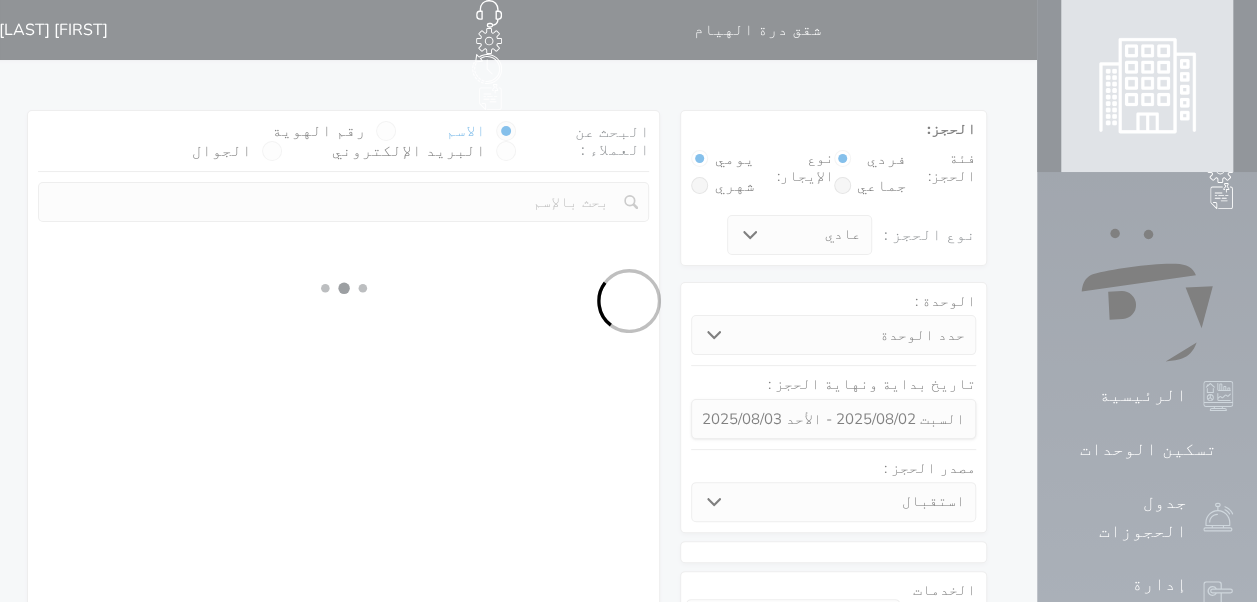 select on "7" 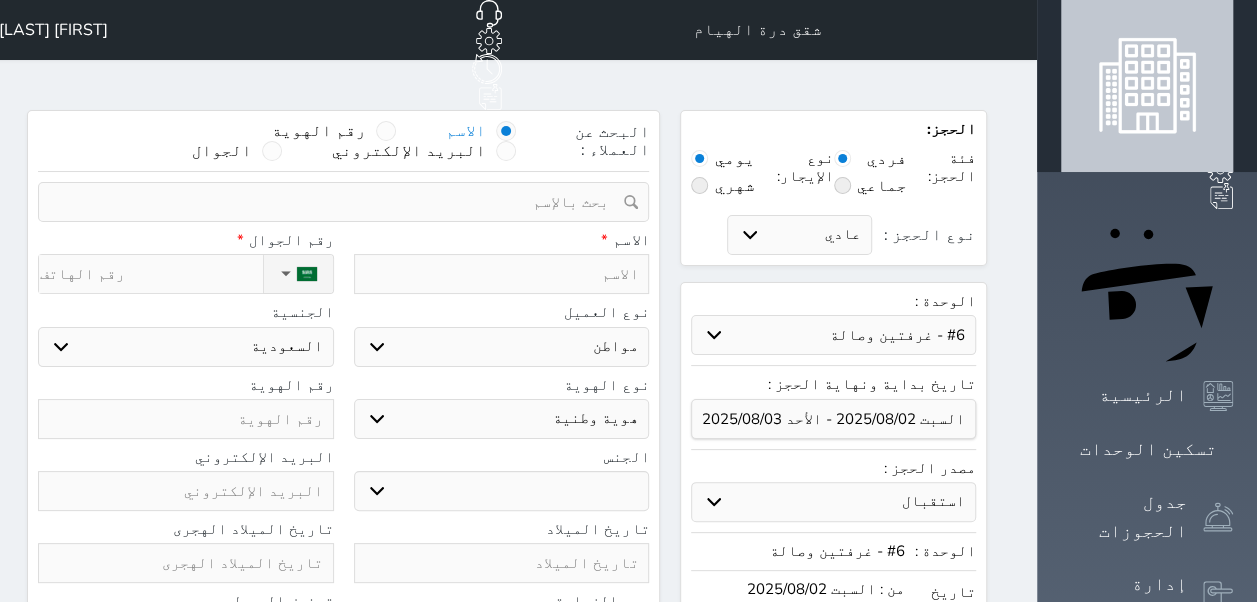 select 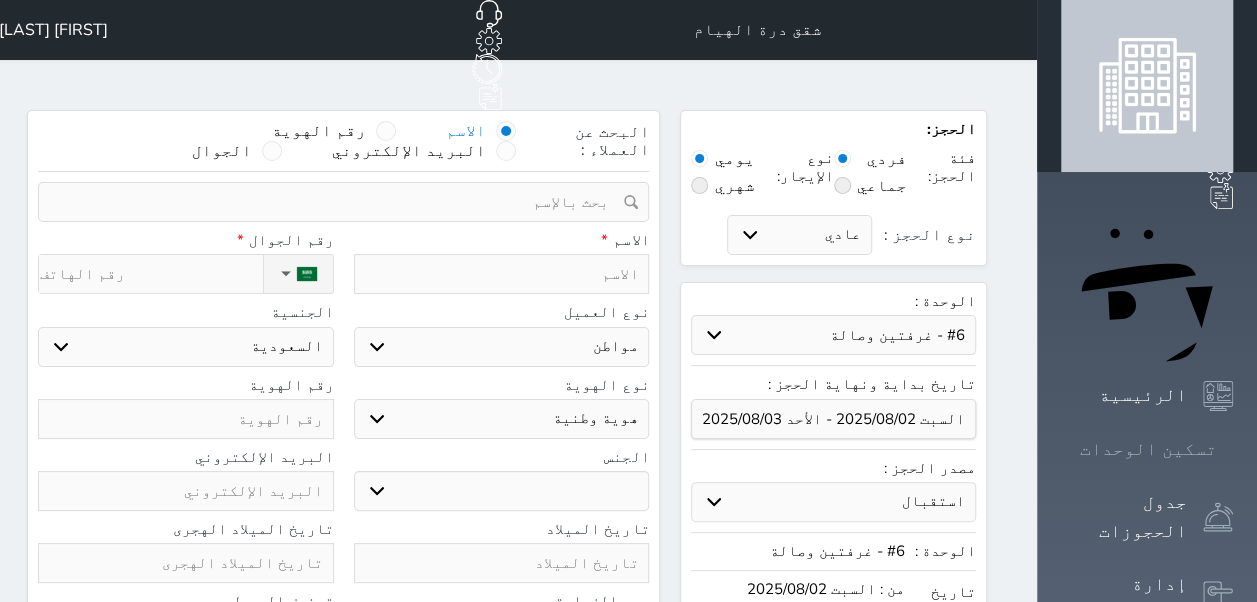 click 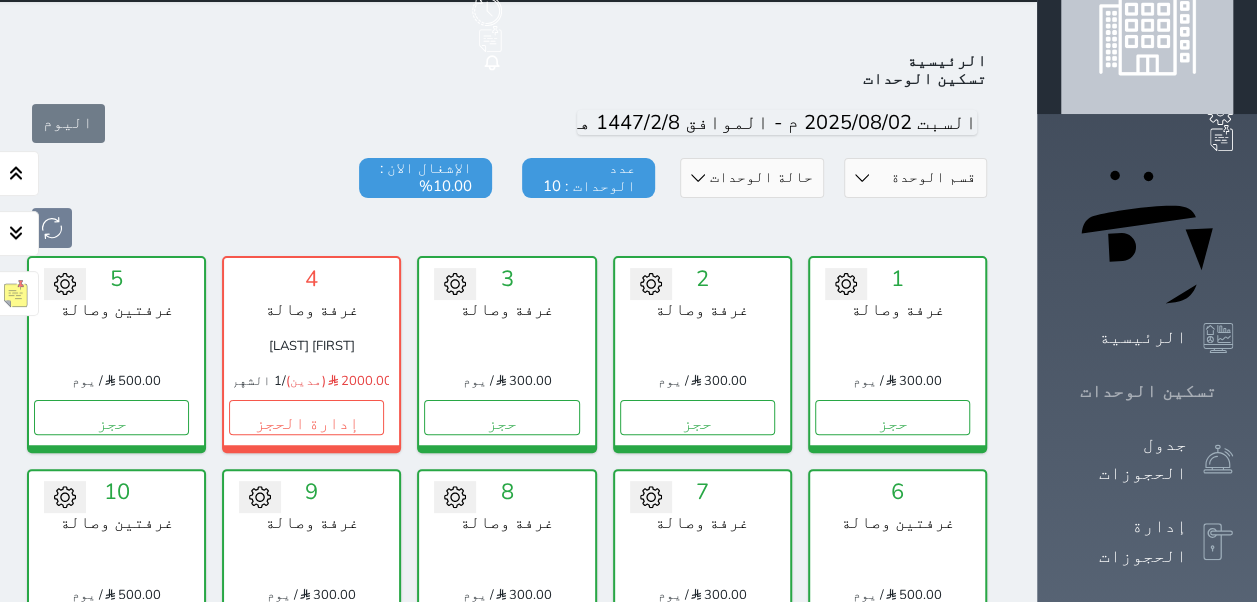 scroll, scrollTop: 78, scrollLeft: 0, axis: vertical 